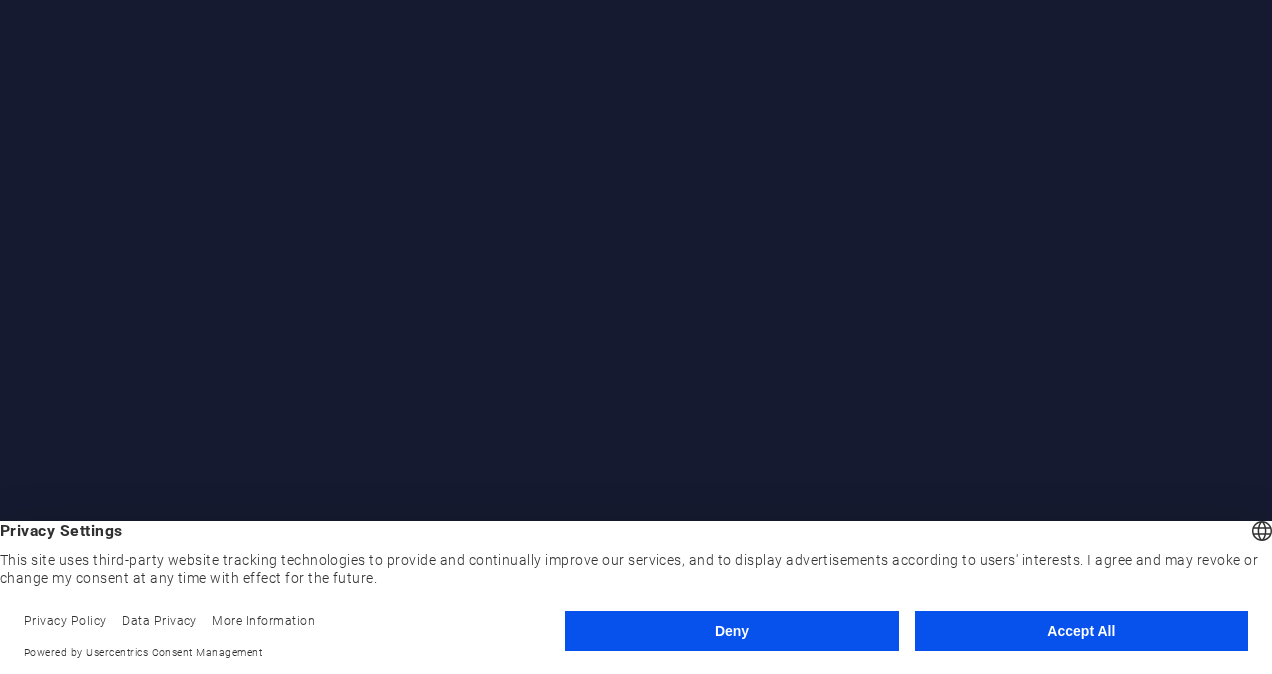 scroll, scrollTop: 0, scrollLeft: 0, axis: both 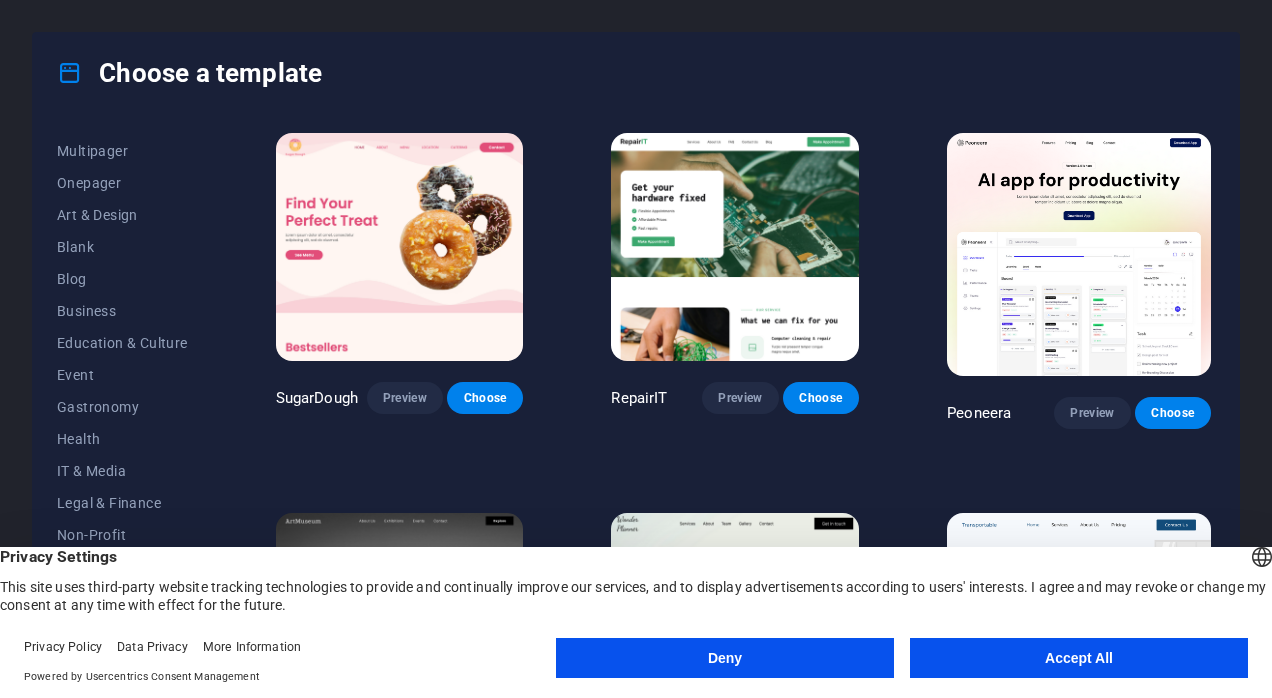 click on "Business" at bounding box center (122, 311) 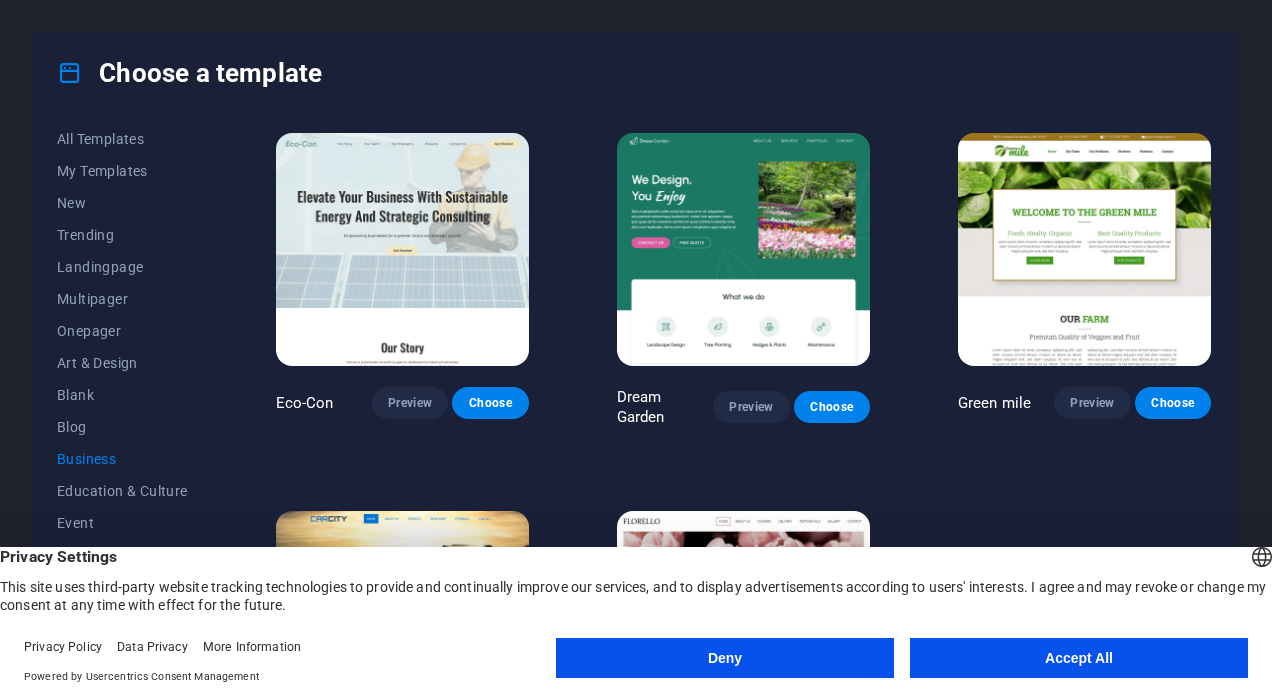 scroll, scrollTop: 0, scrollLeft: 0, axis: both 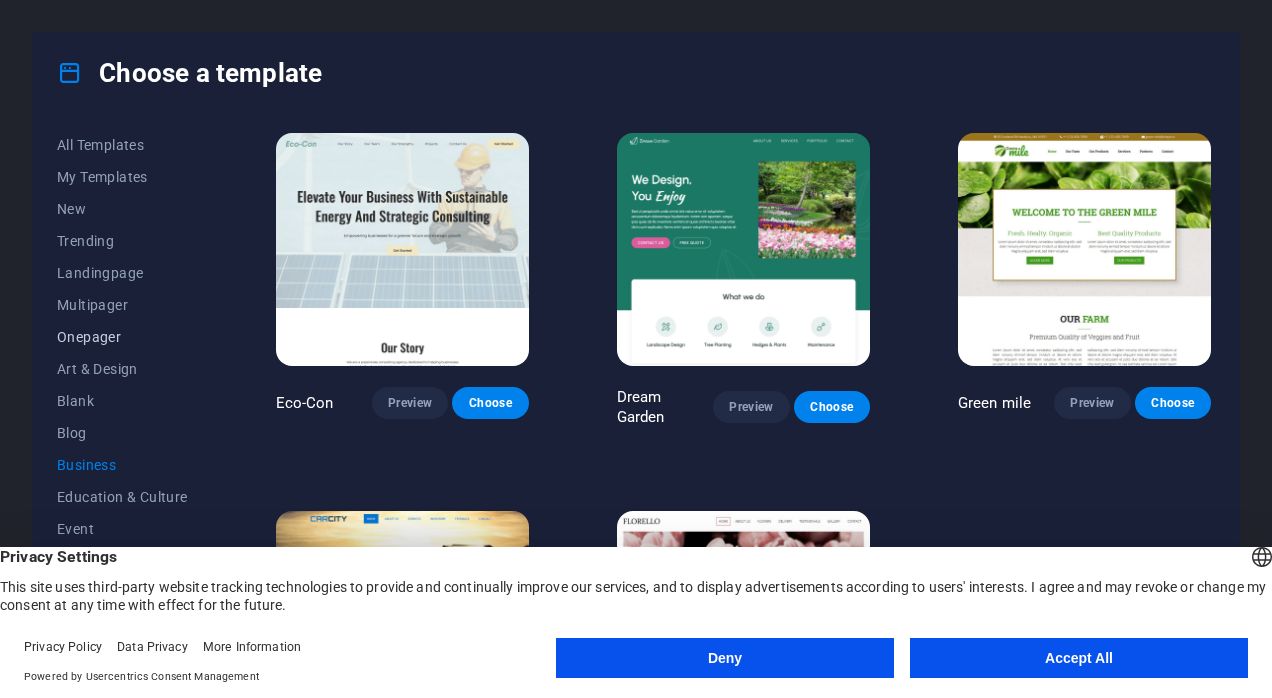 click on "Onepager" at bounding box center (122, 337) 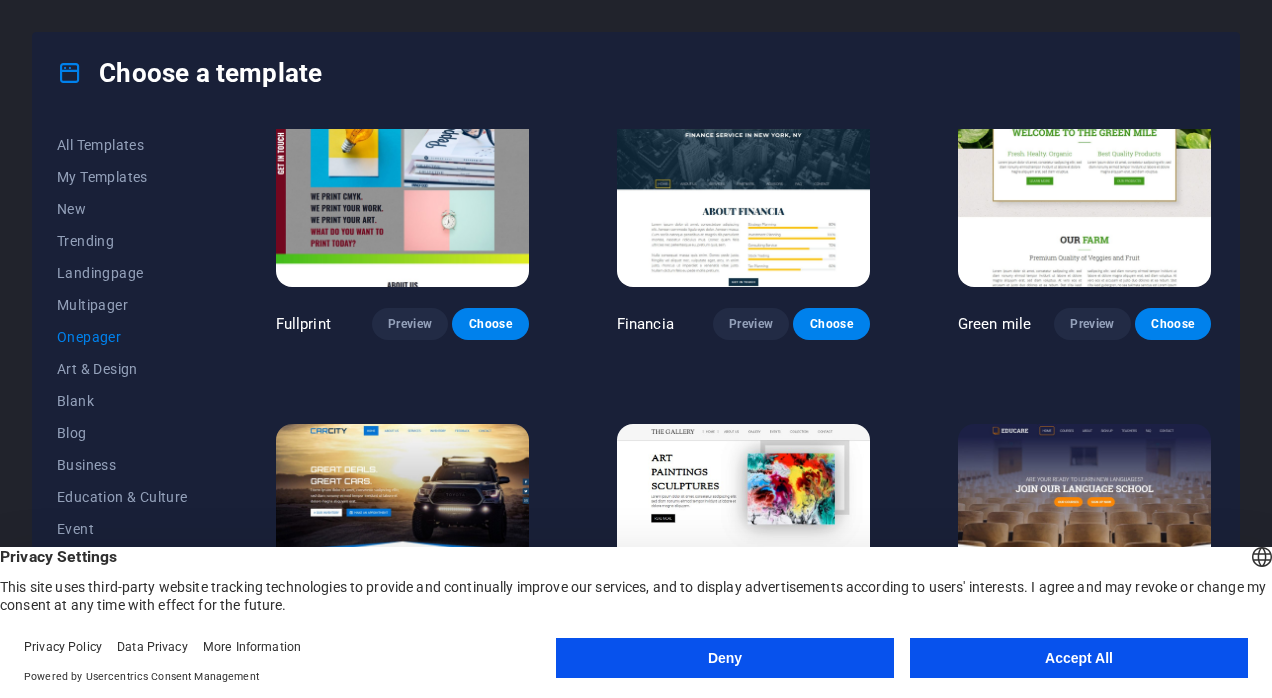 scroll, scrollTop: 4195, scrollLeft: 0, axis: vertical 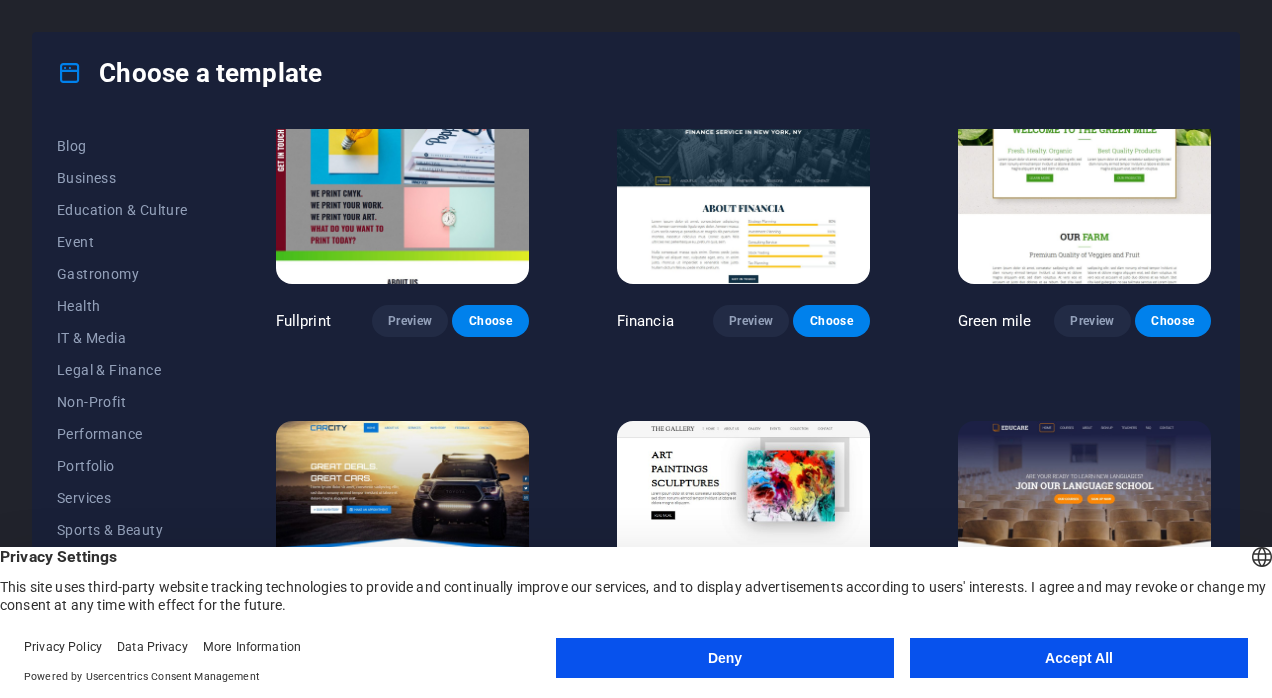 click on "Services" at bounding box center (122, 498) 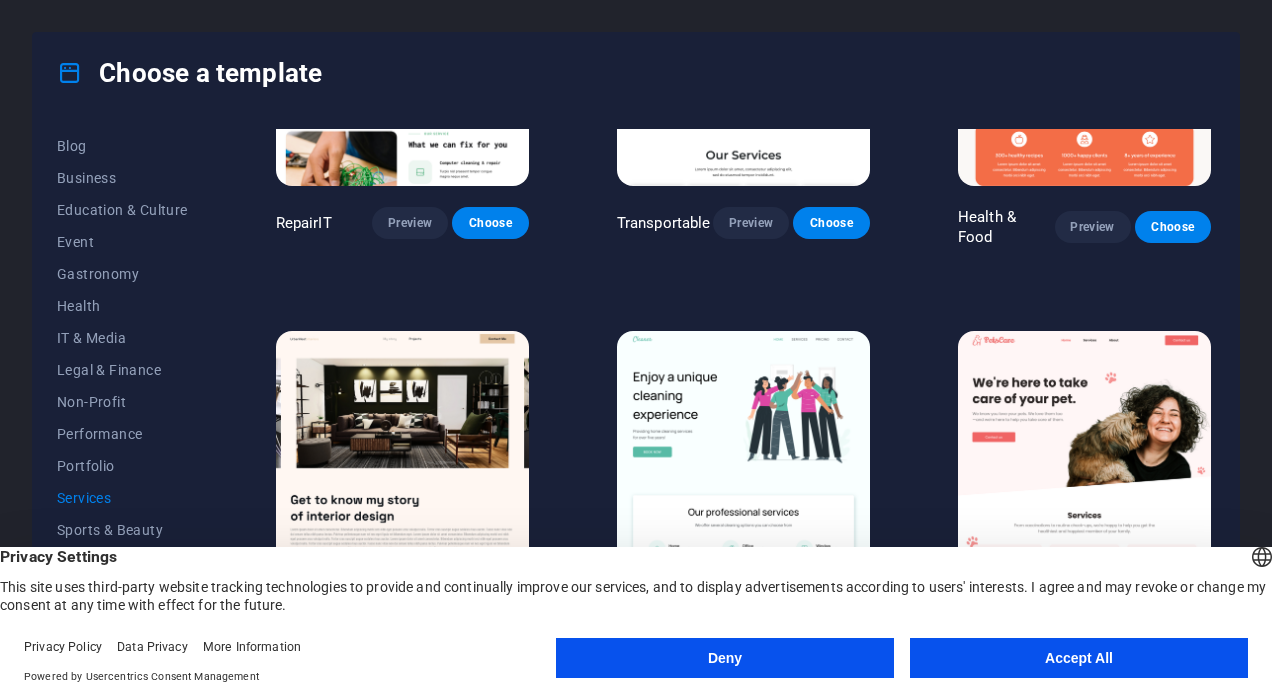 scroll, scrollTop: 0, scrollLeft: 0, axis: both 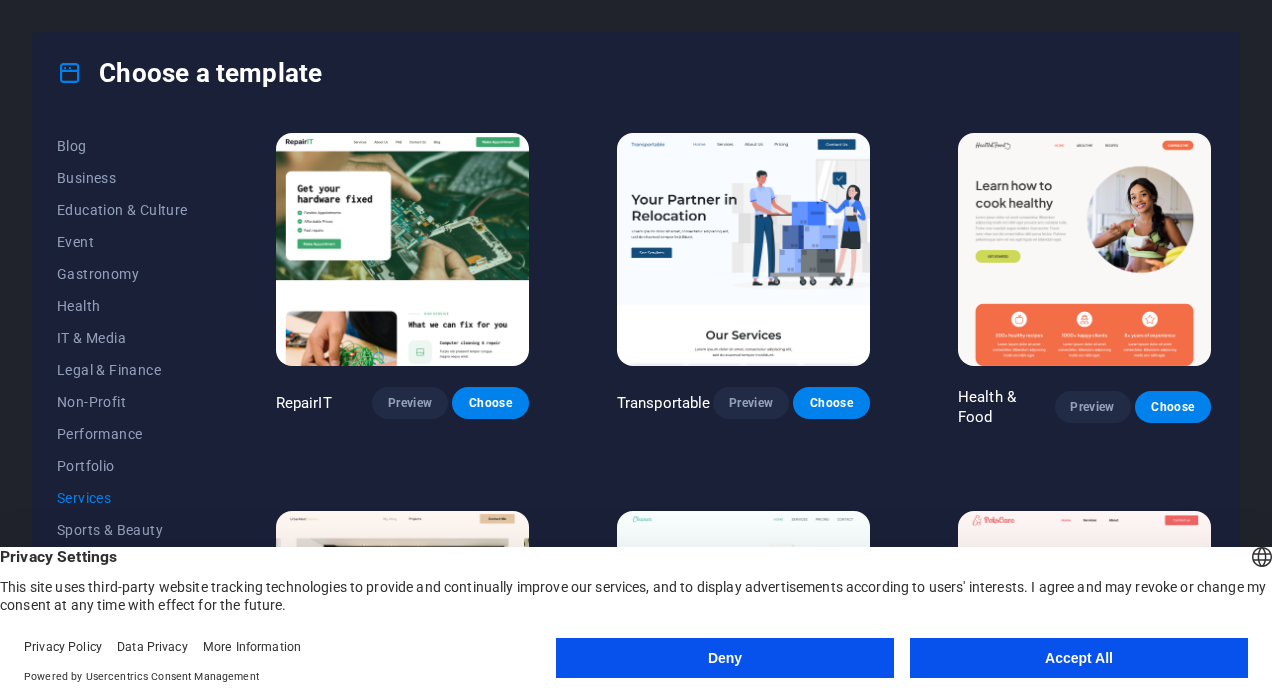 click on "Preview" at bounding box center (751, 403) 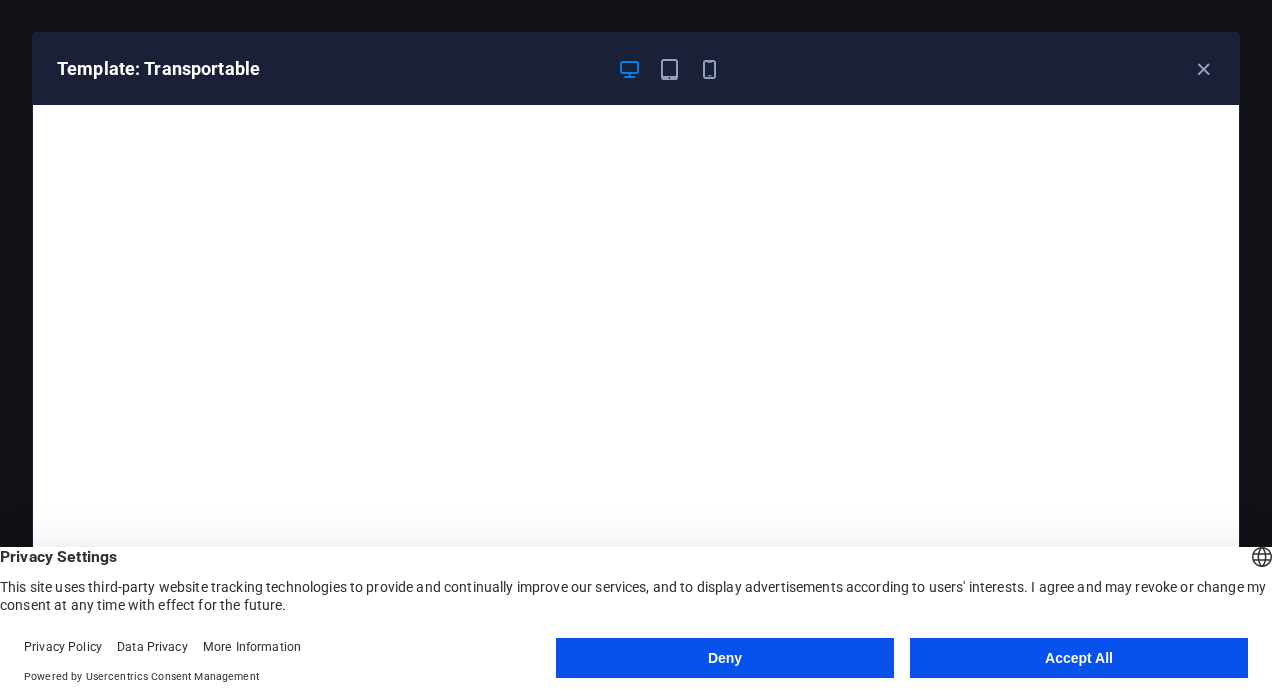 click at bounding box center [709, 69] 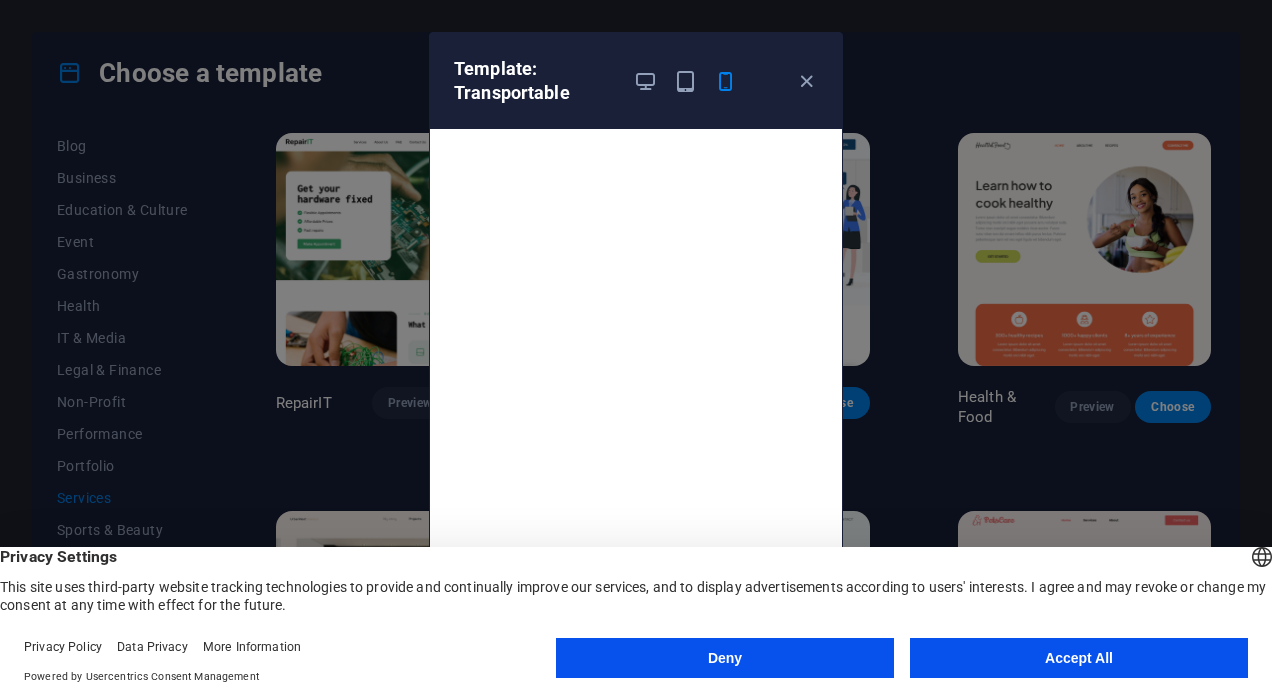 click at bounding box center [806, 81] 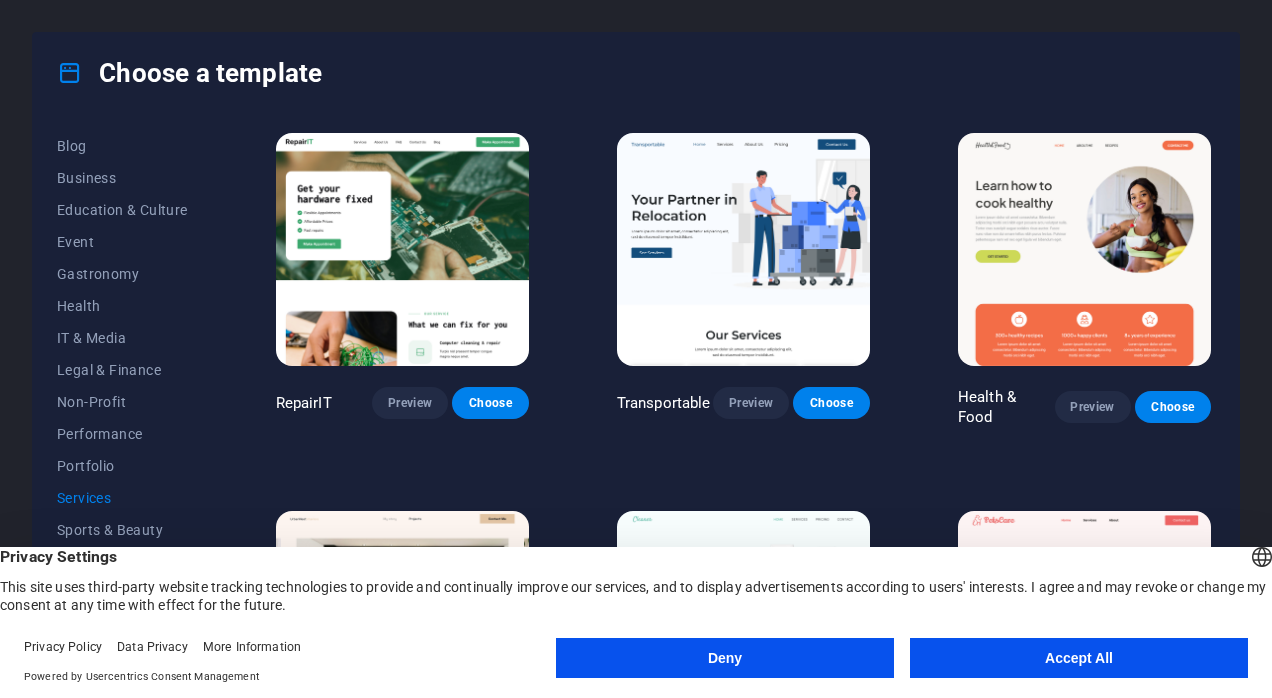 click on "Preview" at bounding box center [1093, 407] 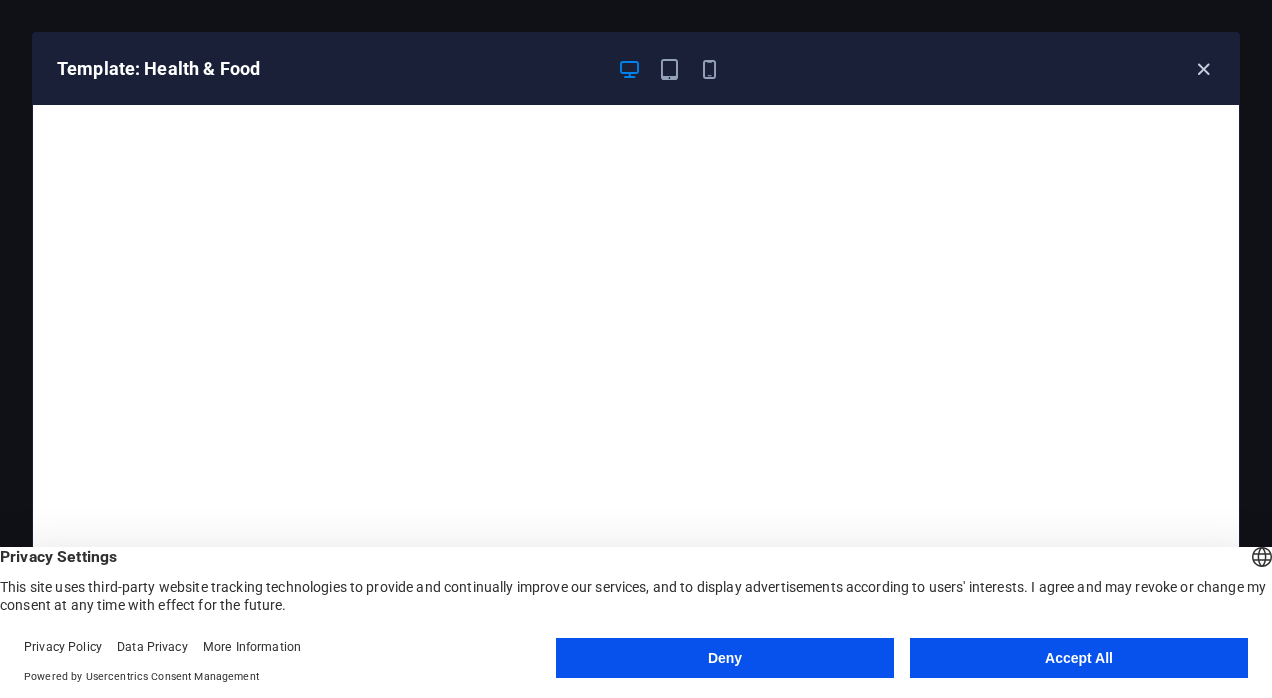 click at bounding box center (1203, 69) 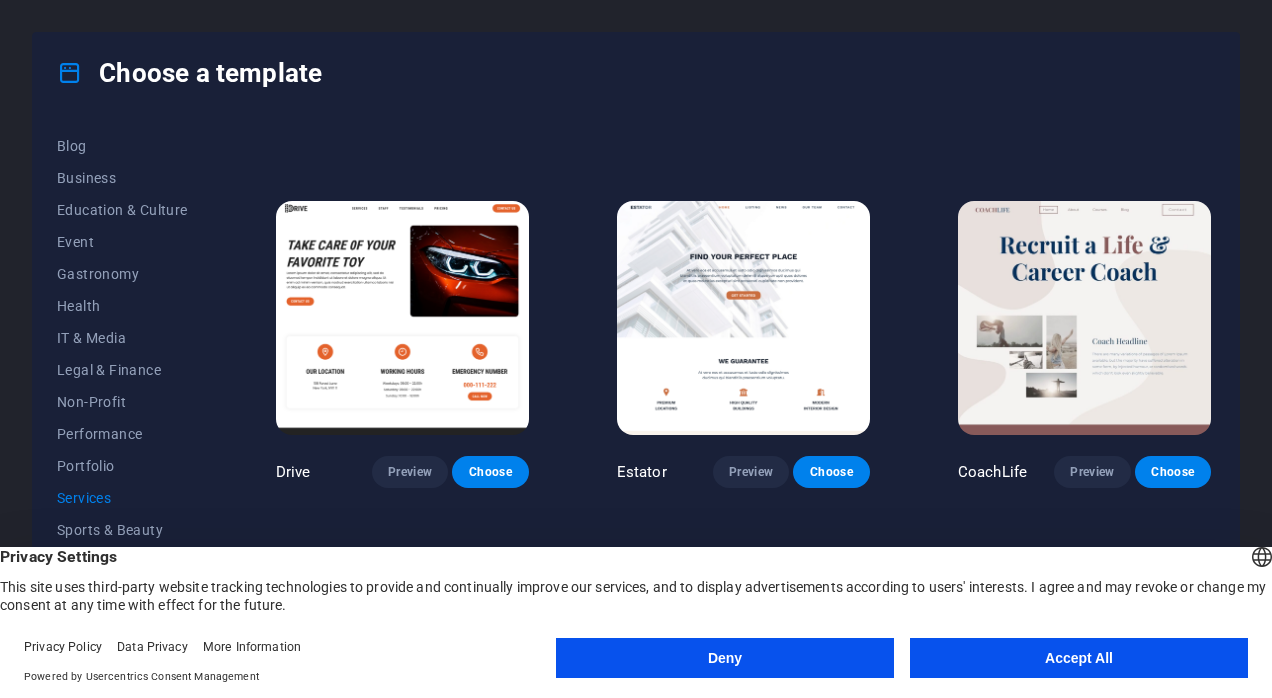 scroll, scrollTop: 688, scrollLeft: 0, axis: vertical 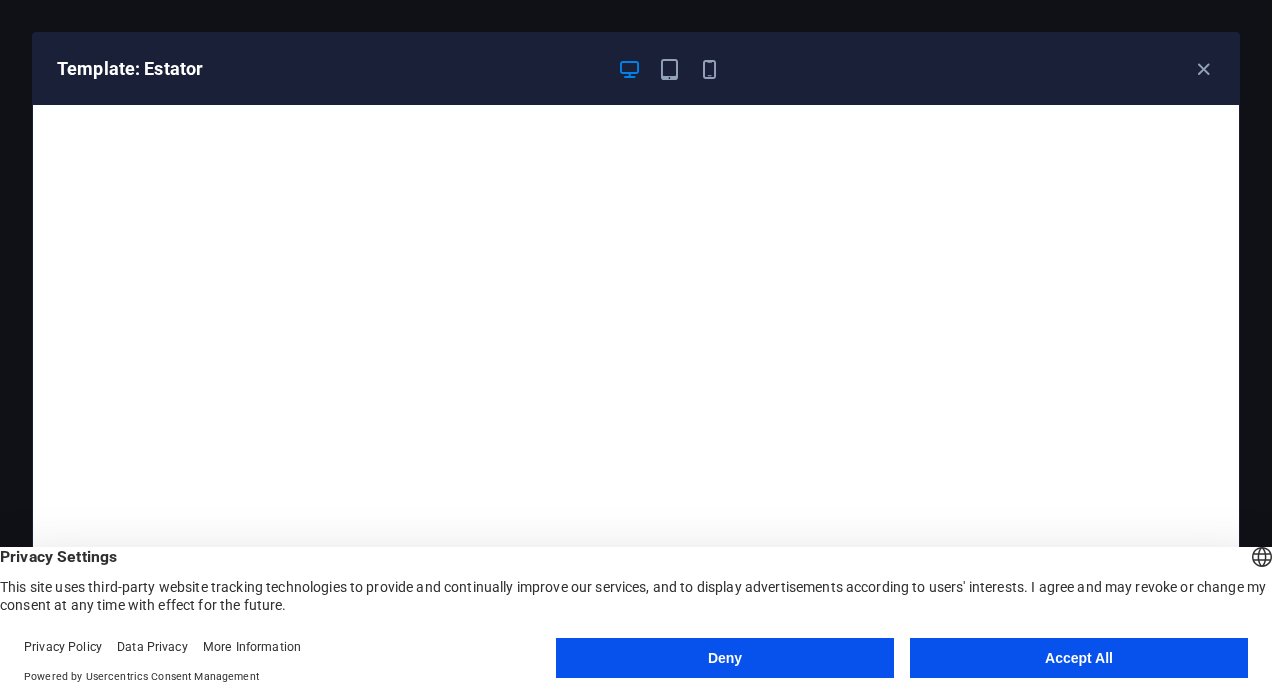 click at bounding box center (1203, 69) 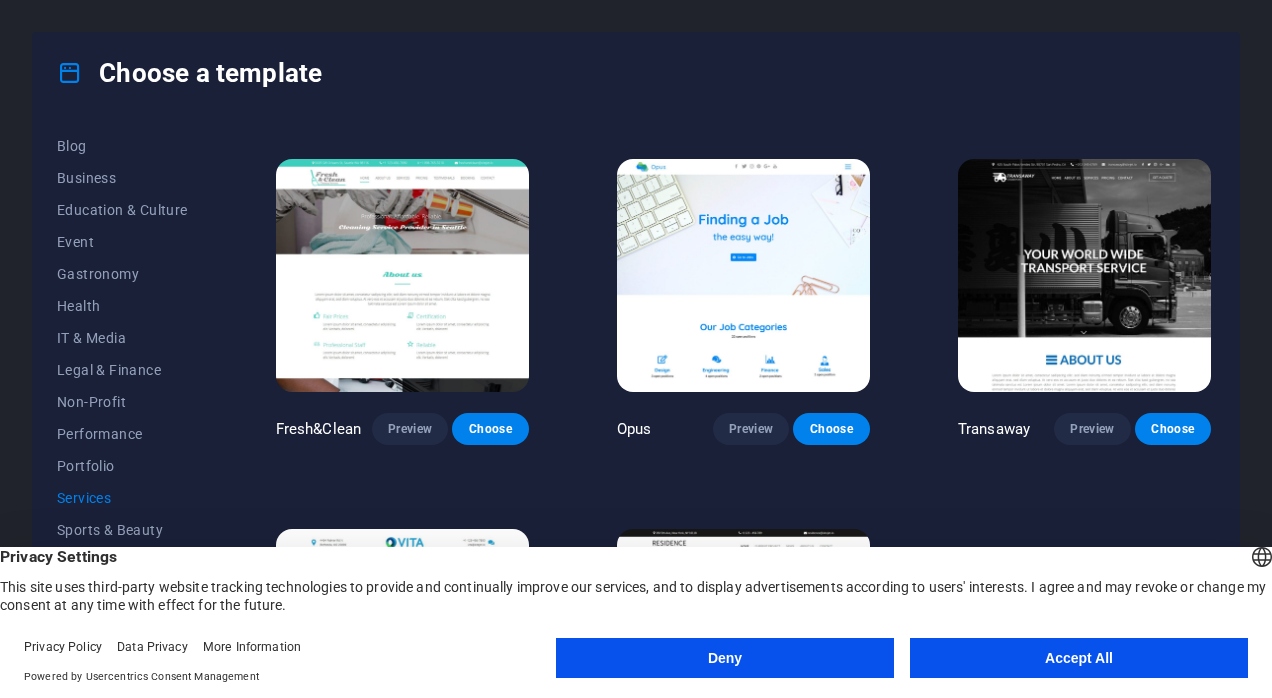 scroll, scrollTop: 1852, scrollLeft: 0, axis: vertical 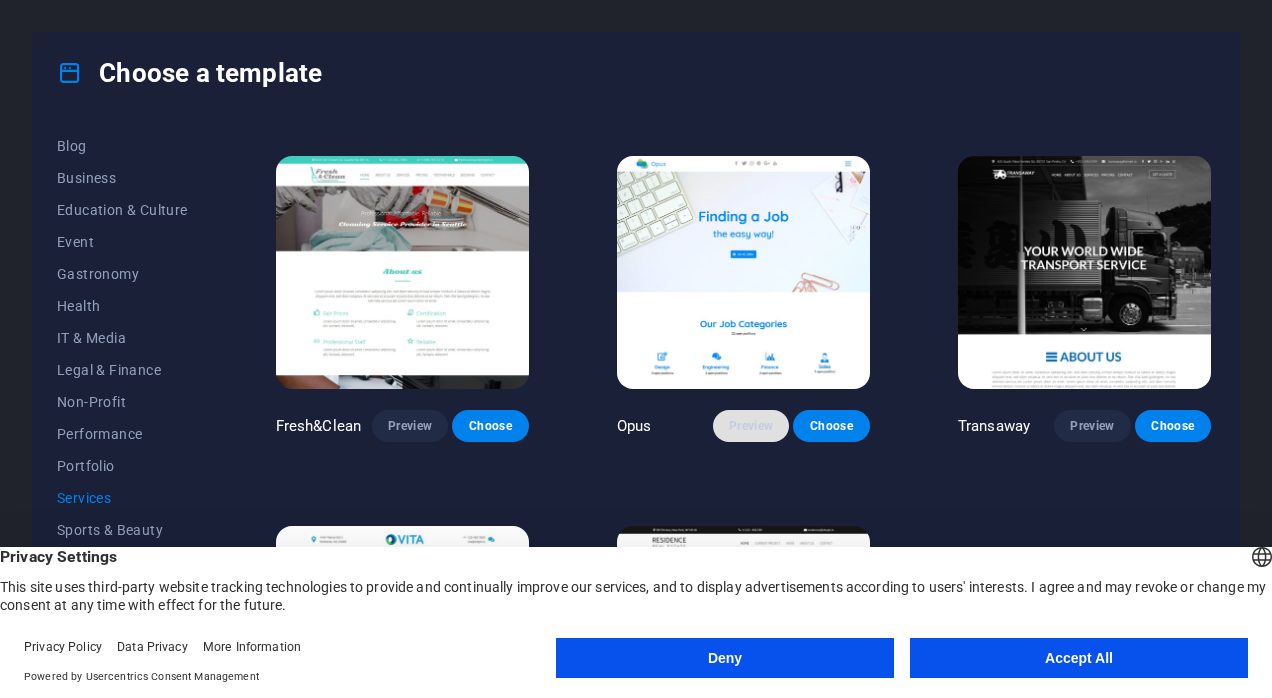 click on "Preview" at bounding box center (751, 426) 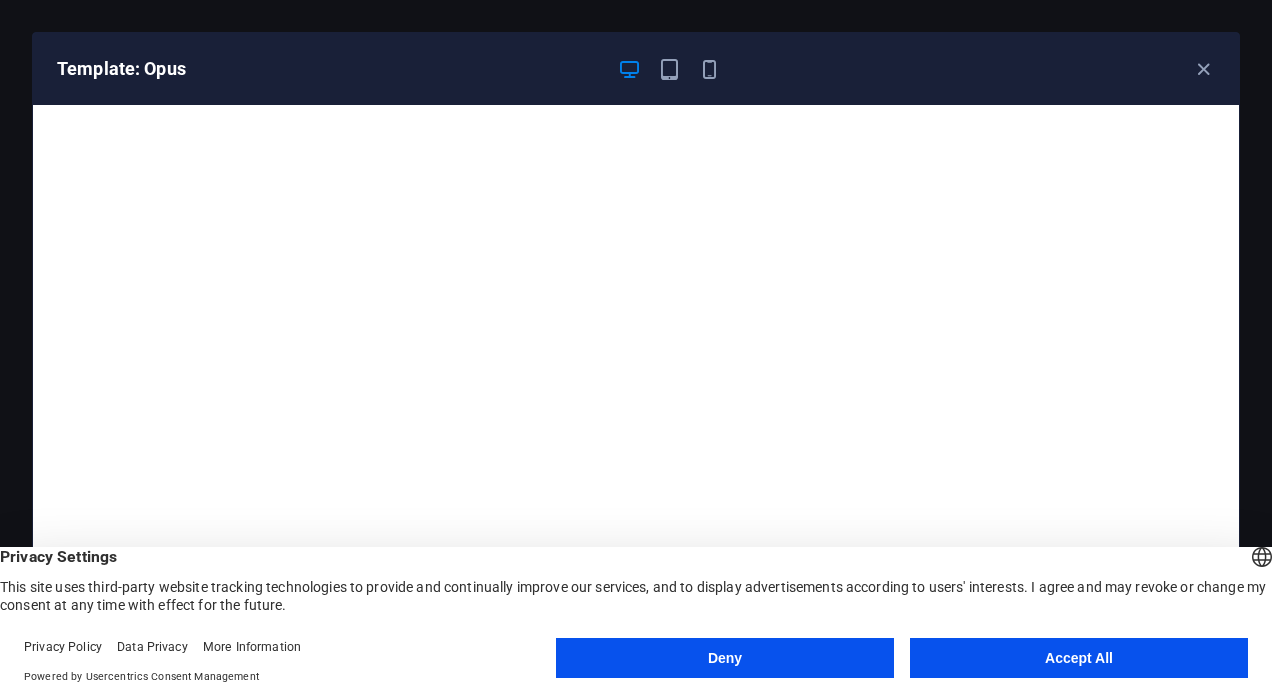 scroll, scrollTop: 4, scrollLeft: 0, axis: vertical 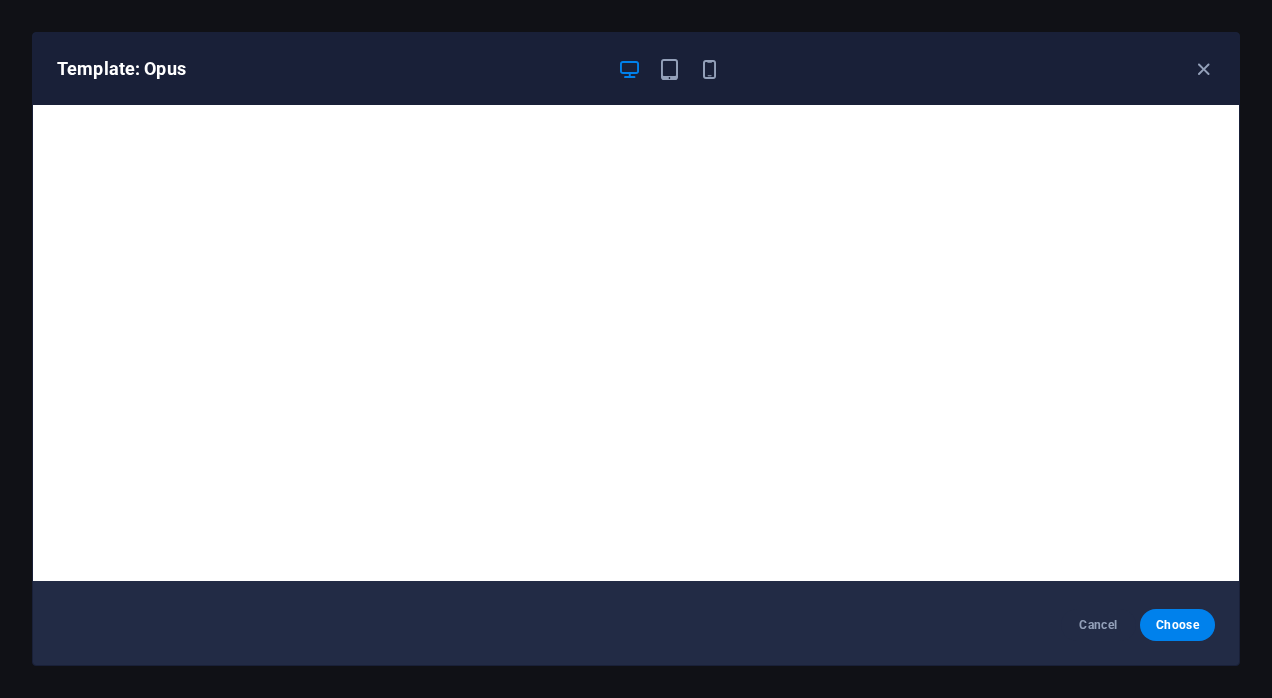 click at bounding box center [1203, 69] 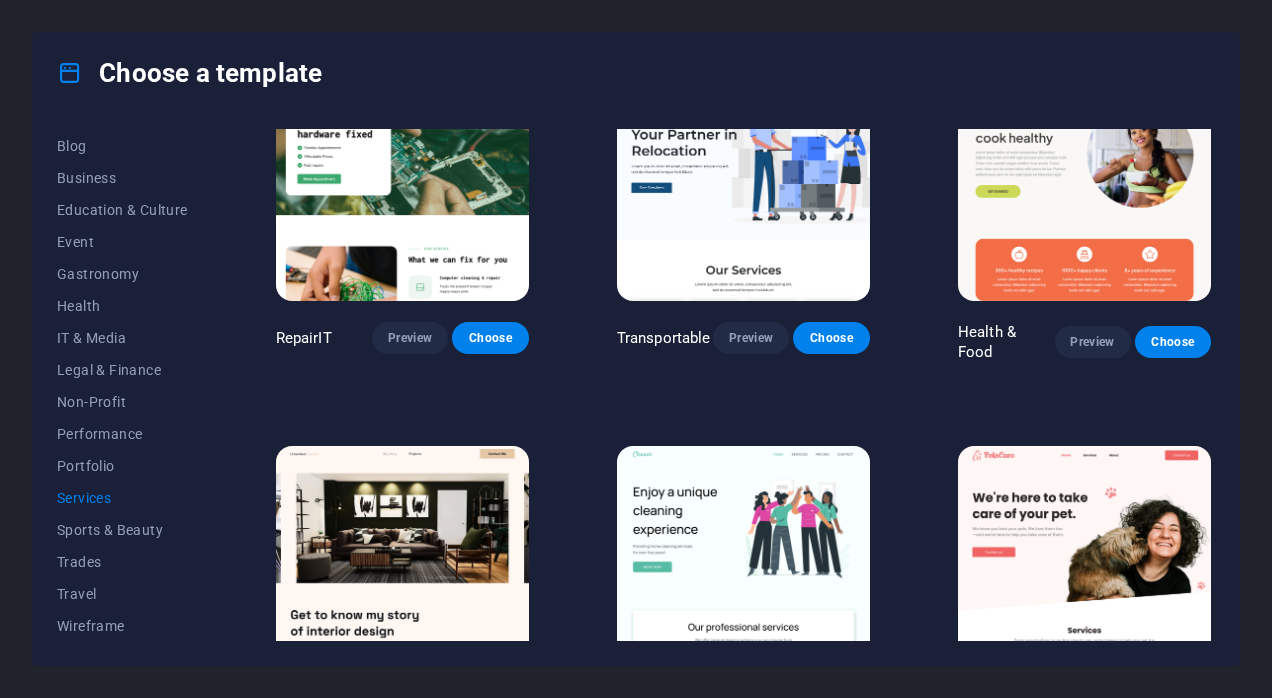 scroll, scrollTop: 0, scrollLeft: 0, axis: both 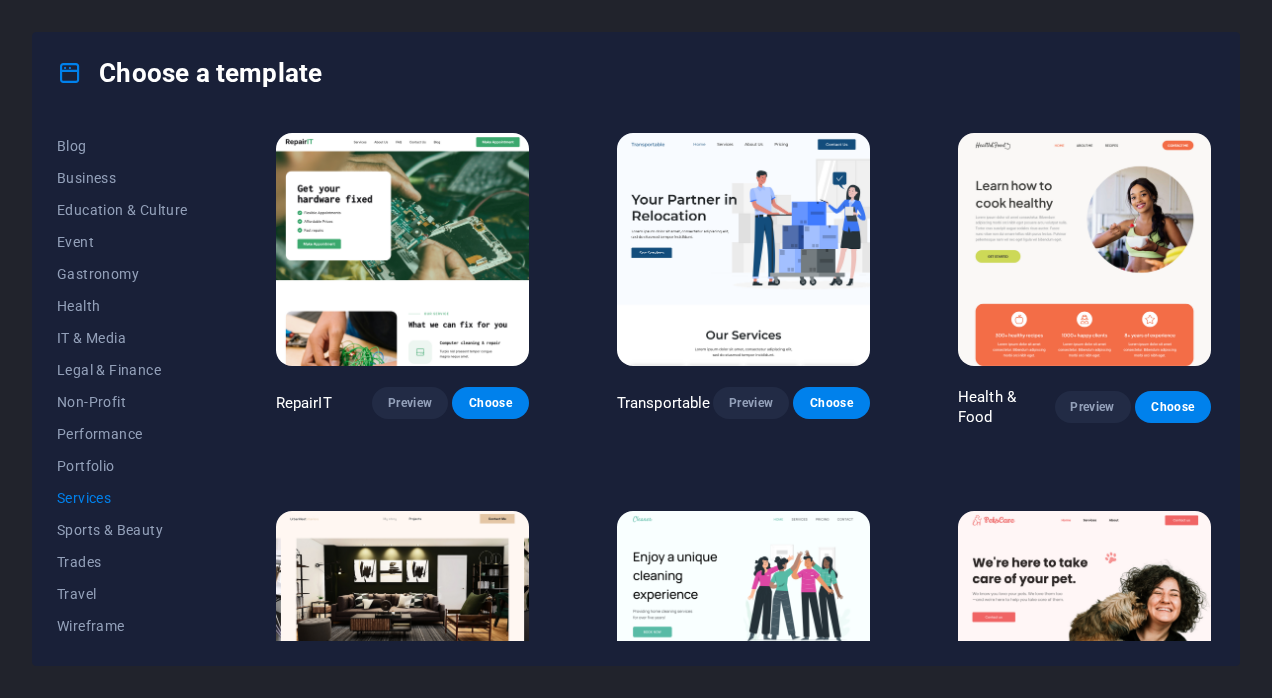 click at bounding box center [743, 249] 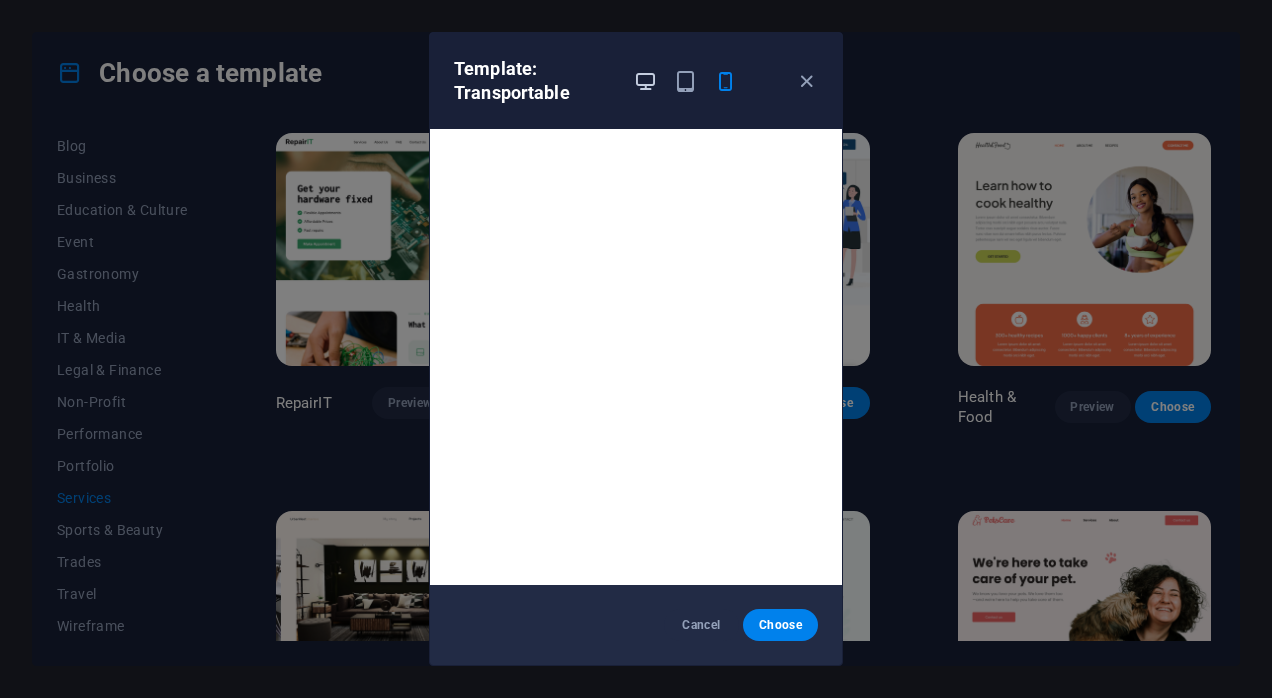 click at bounding box center [645, 81] 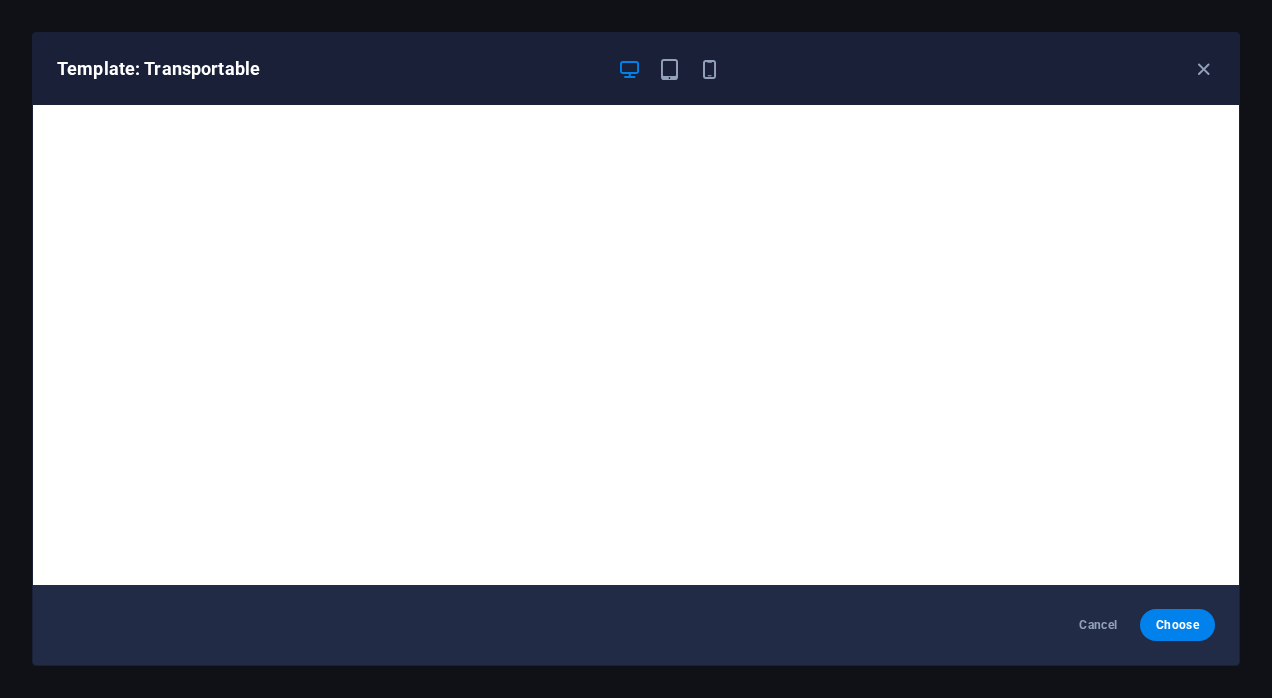 scroll, scrollTop: 4, scrollLeft: 0, axis: vertical 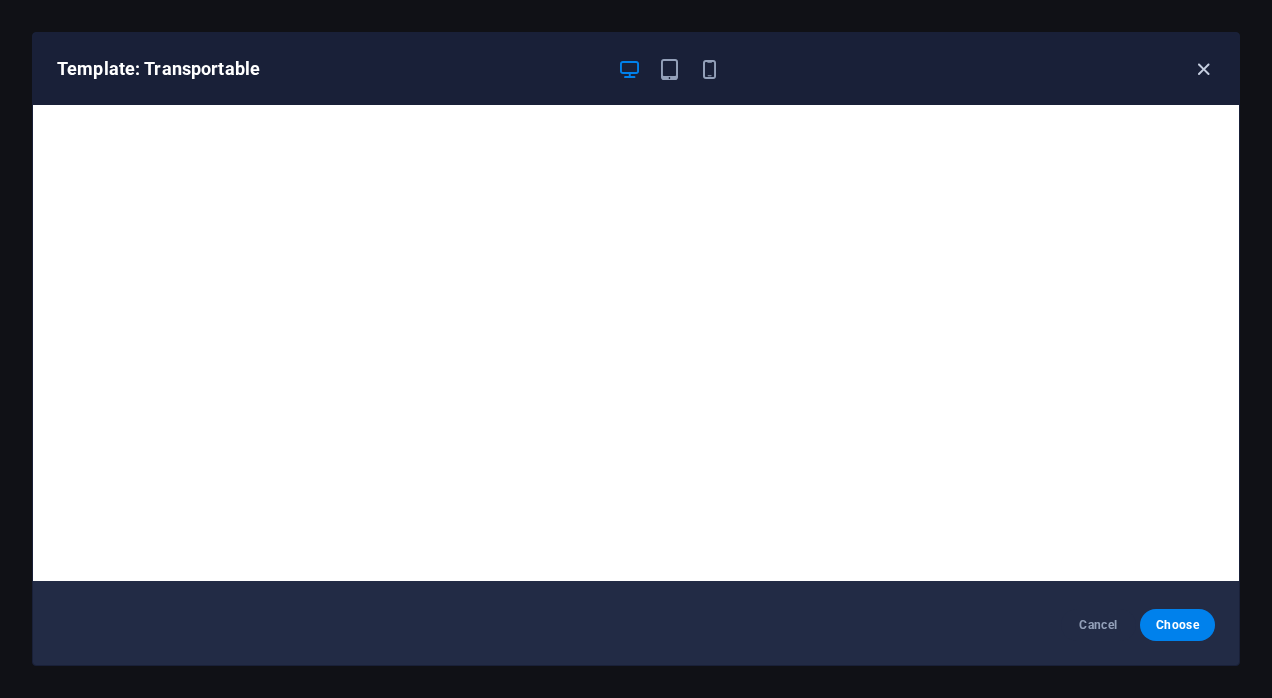 click at bounding box center [1203, 69] 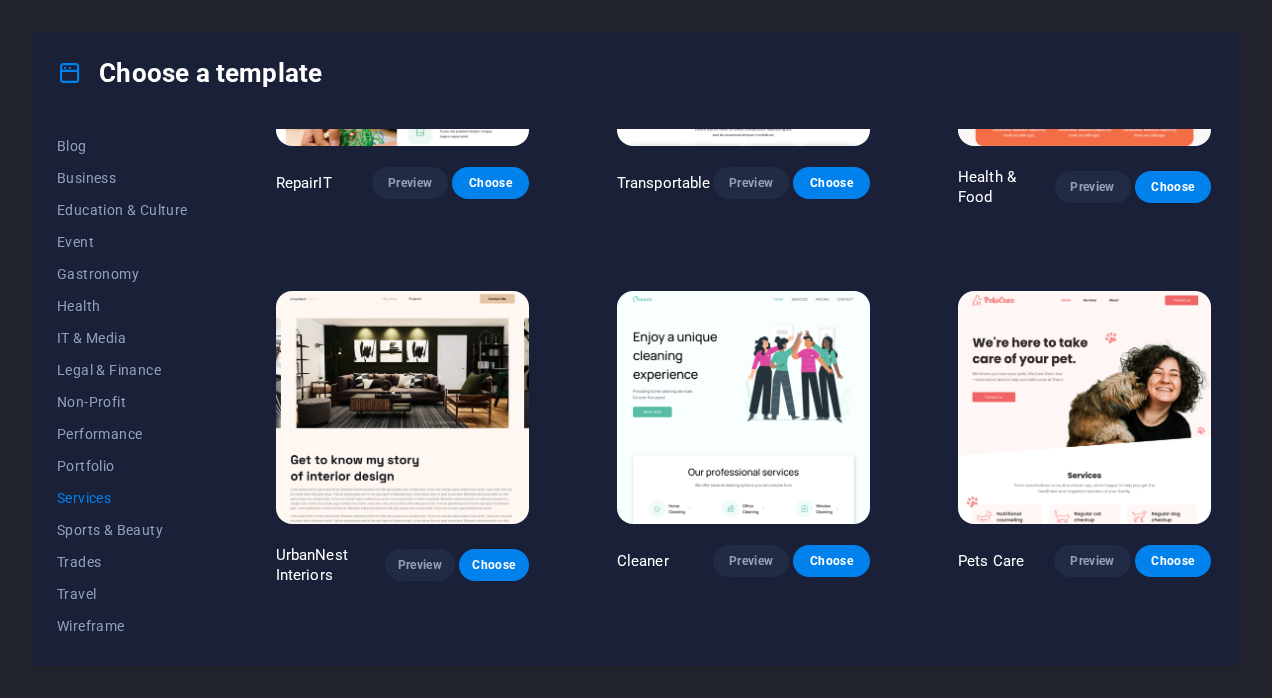 scroll, scrollTop: 228, scrollLeft: 0, axis: vertical 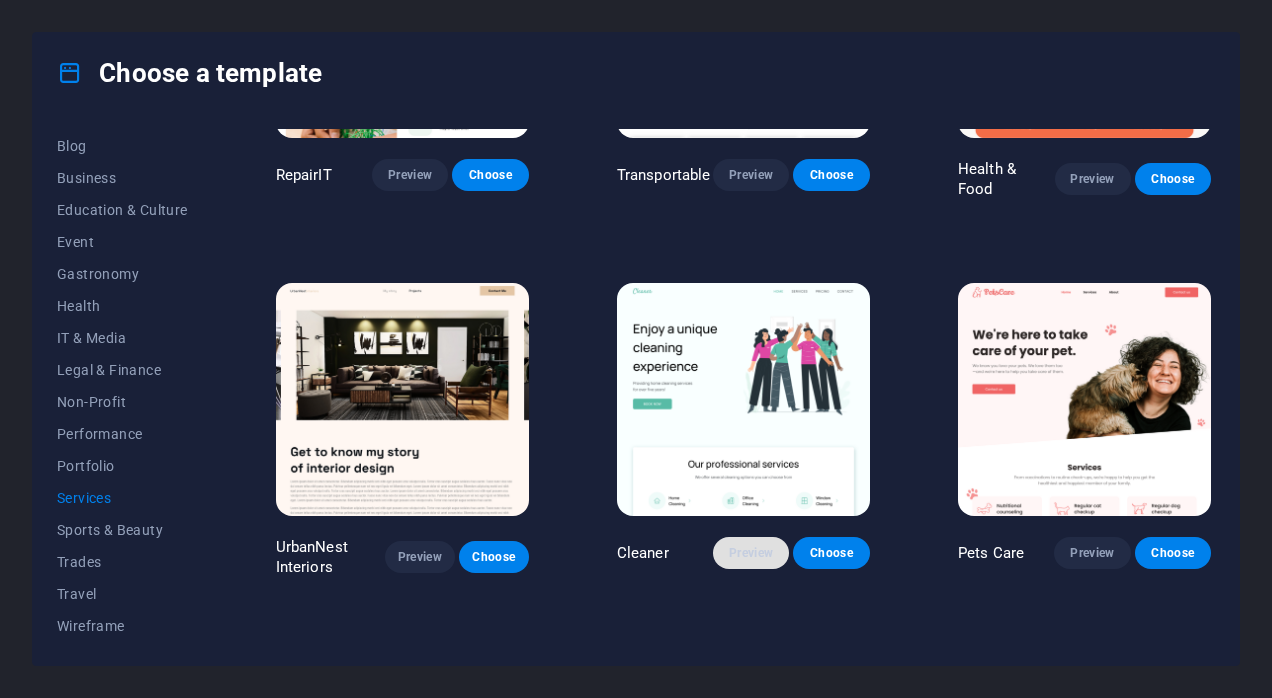 click on "Preview" at bounding box center [751, 553] 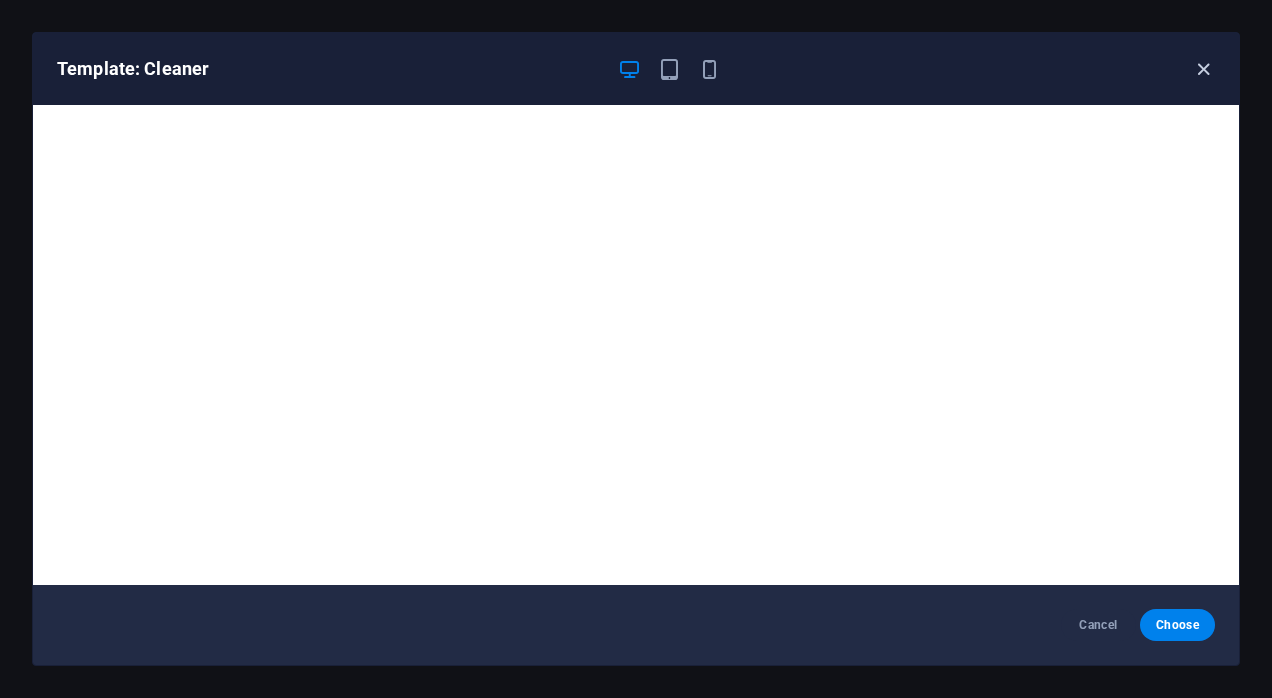 click at bounding box center [1203, 69] 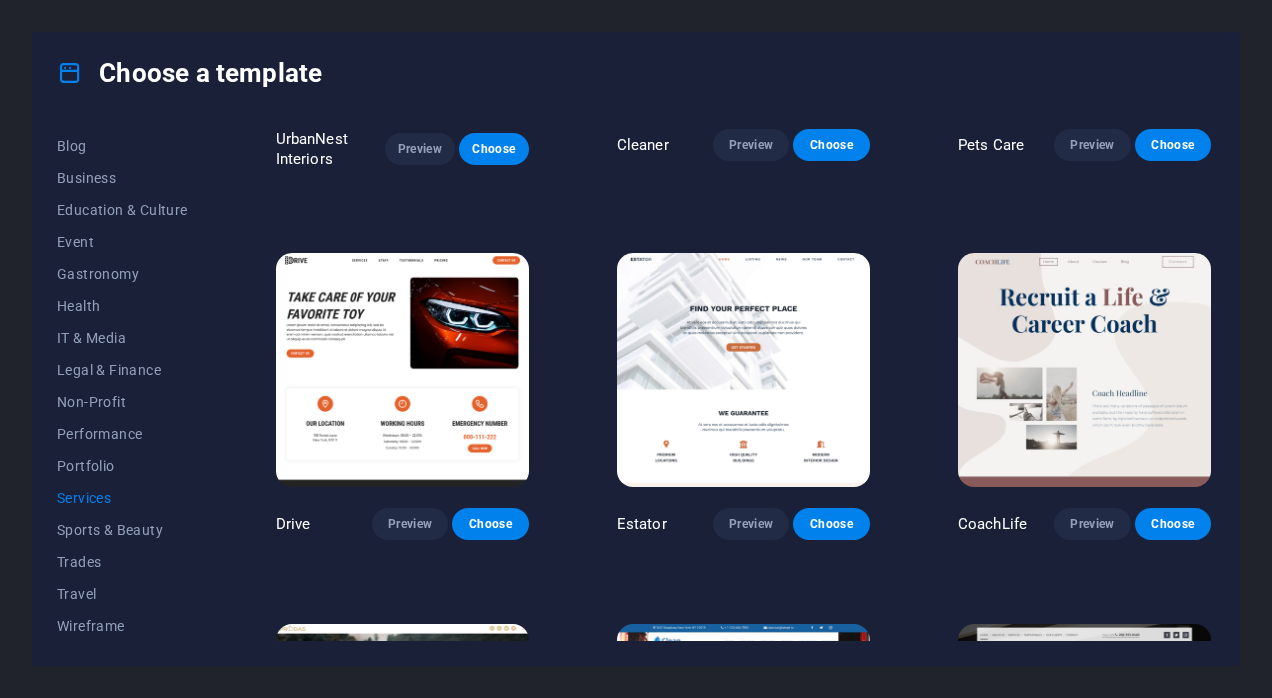 scroll, scrollTop: 634, scrollLeft: 0, axis: vertical 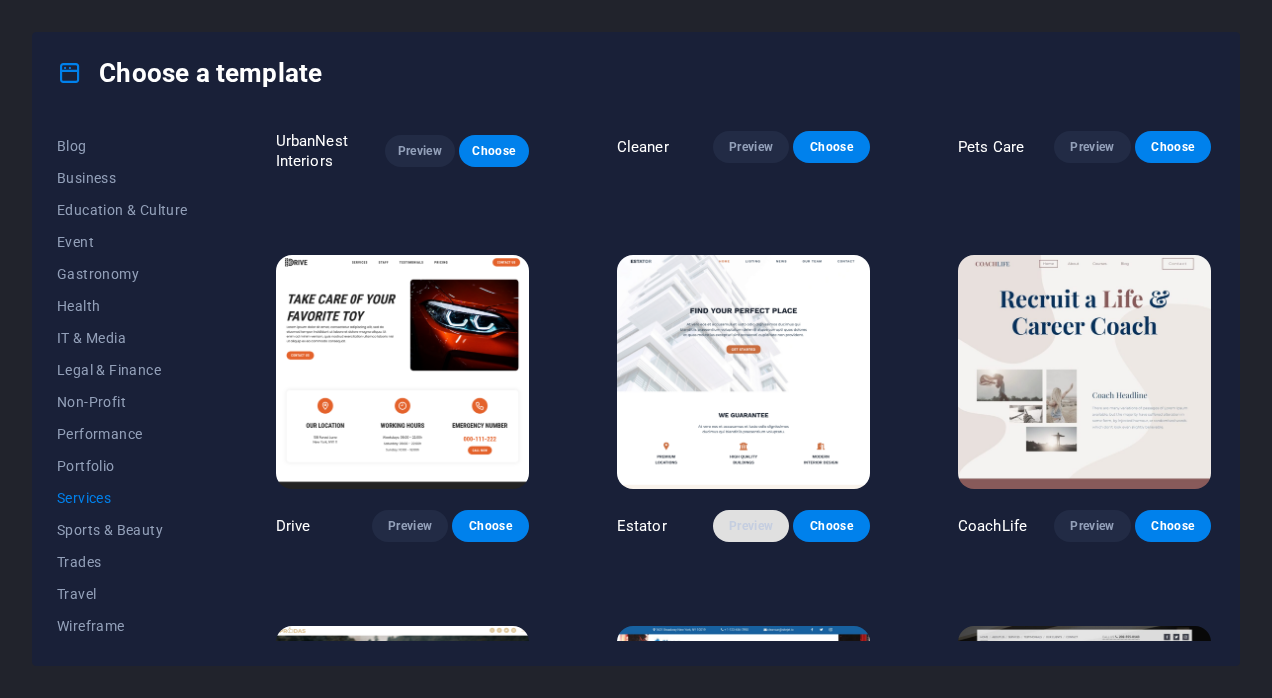 click on "Preview" at bounding box center [751, 526] 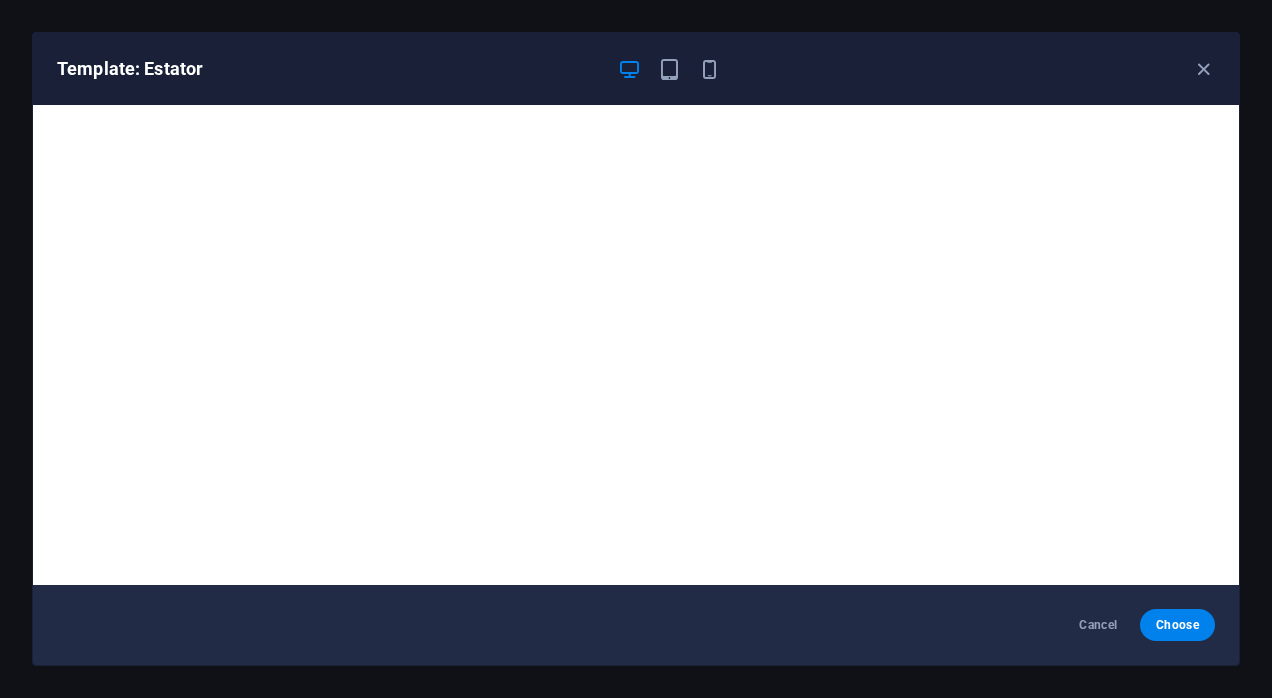 click on "Template: Estator" at bounding box center [636, 69] 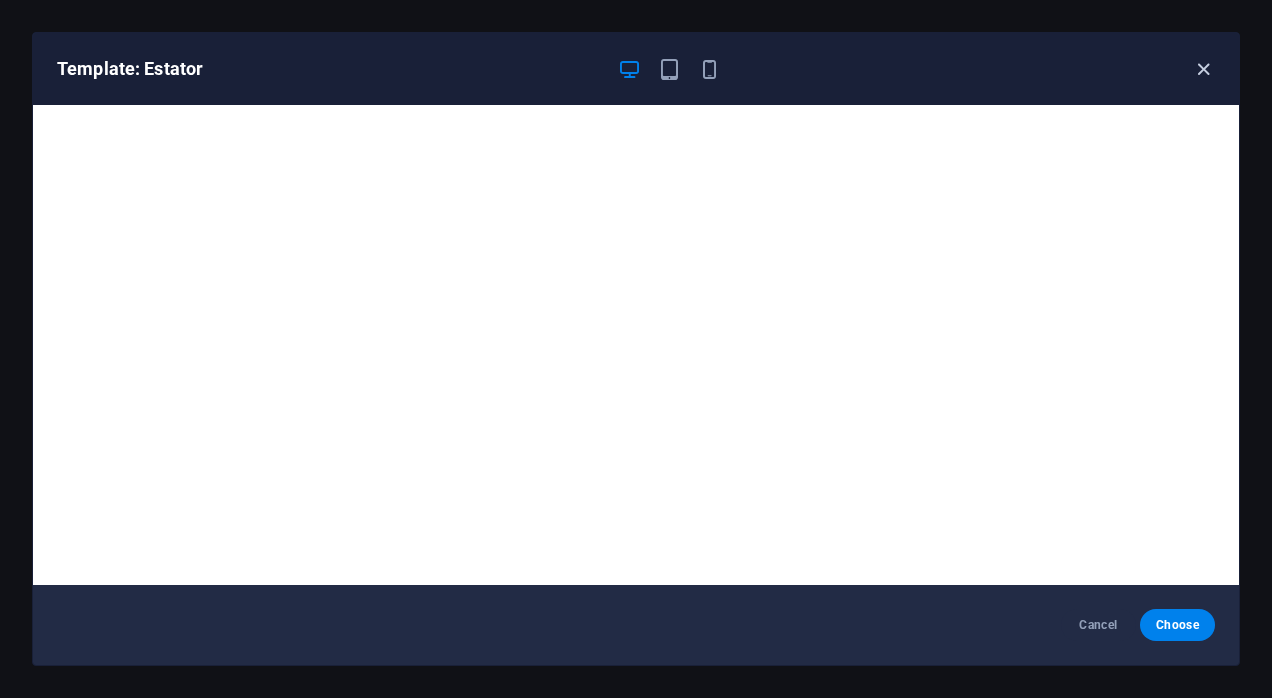 click at bounding box center [1203, 69] 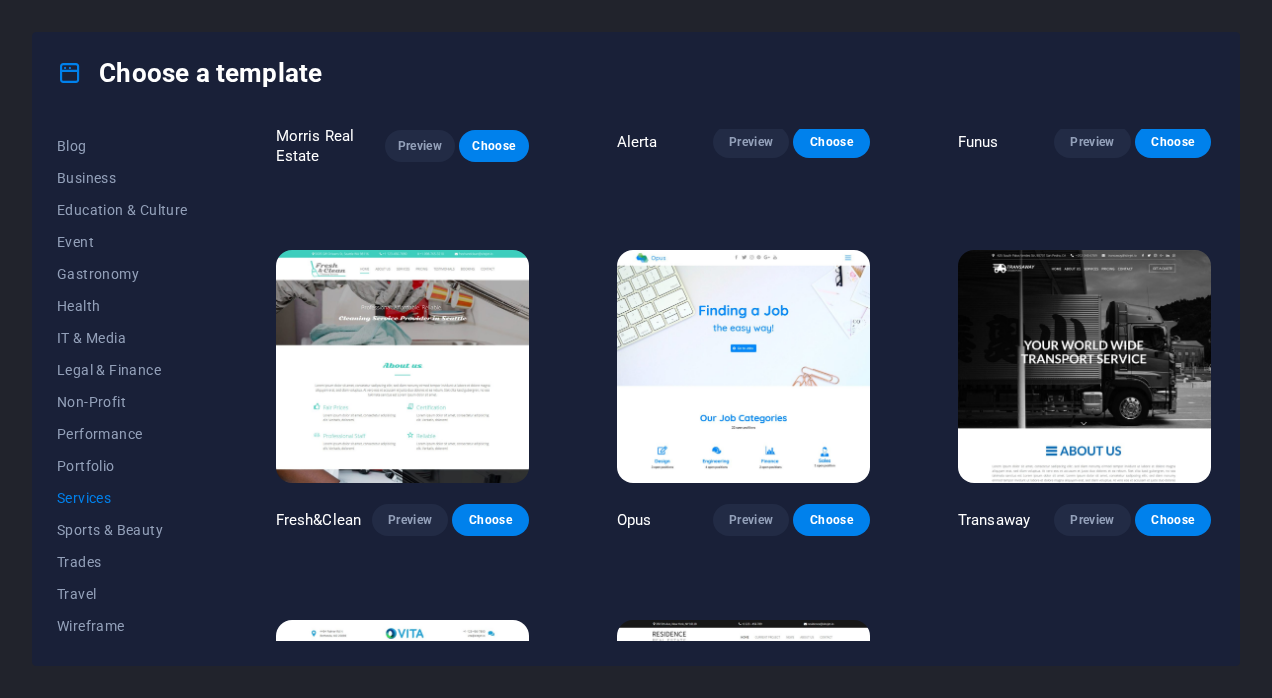 scroll, scrollTop: 1755, scrollLeft: 0, axis: vertical 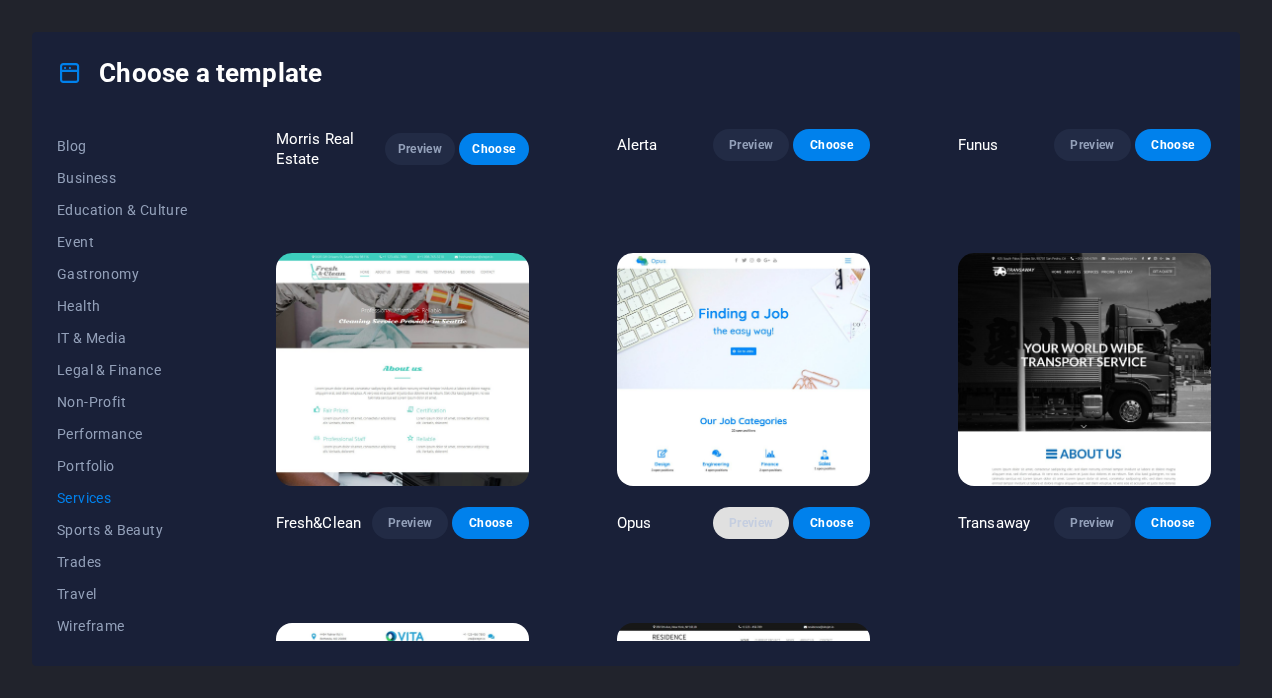 click on "Preview" at bounding box center [751, 523] 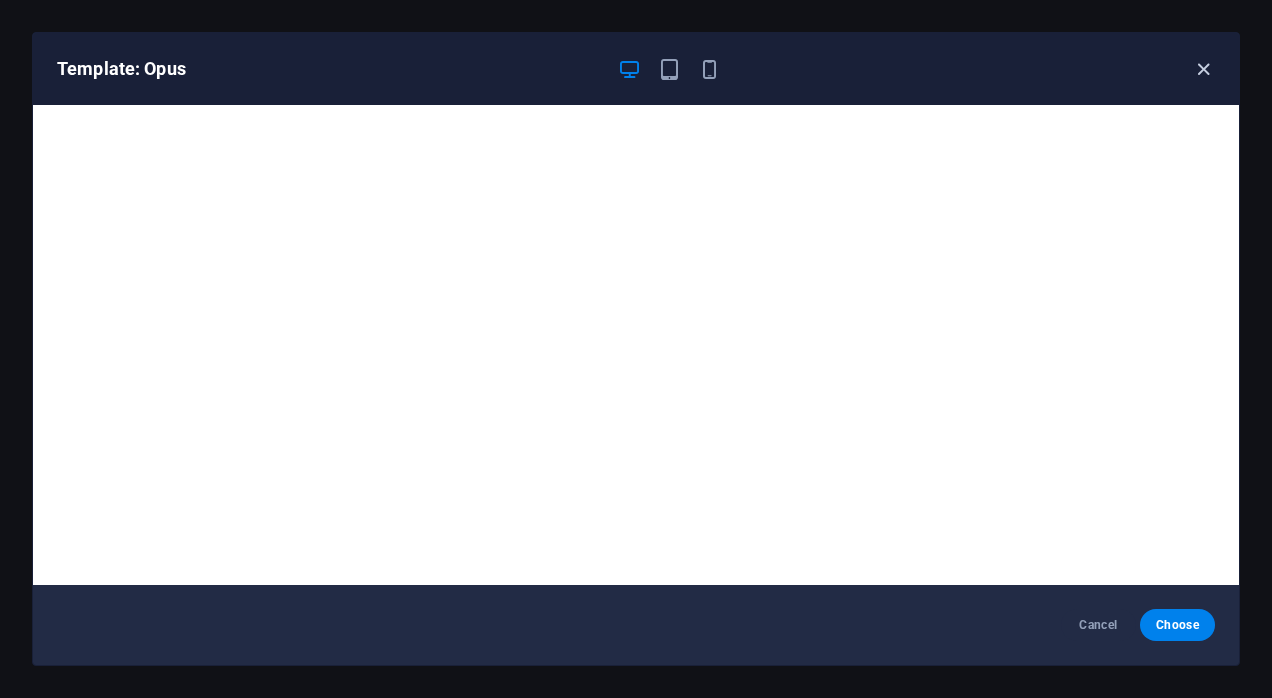 click at bounding box center (1203, 69) 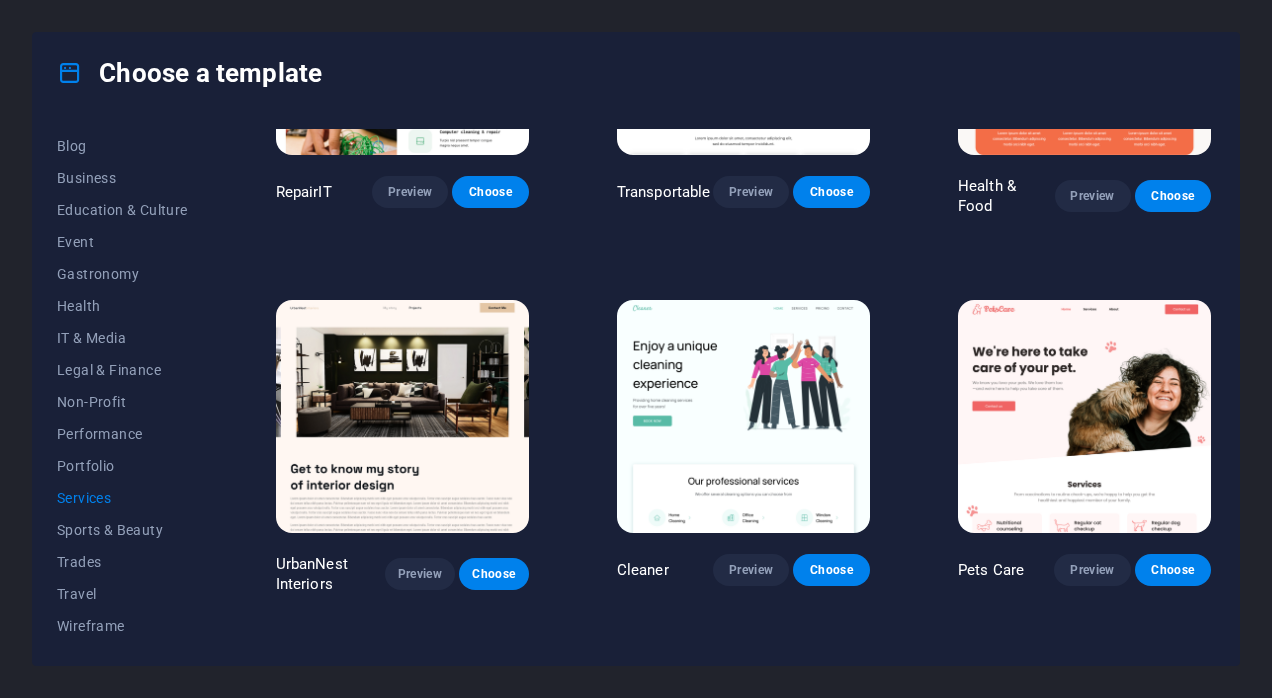 scroll, scrollTop: 160, scrollLeft: 0, axis: vertical 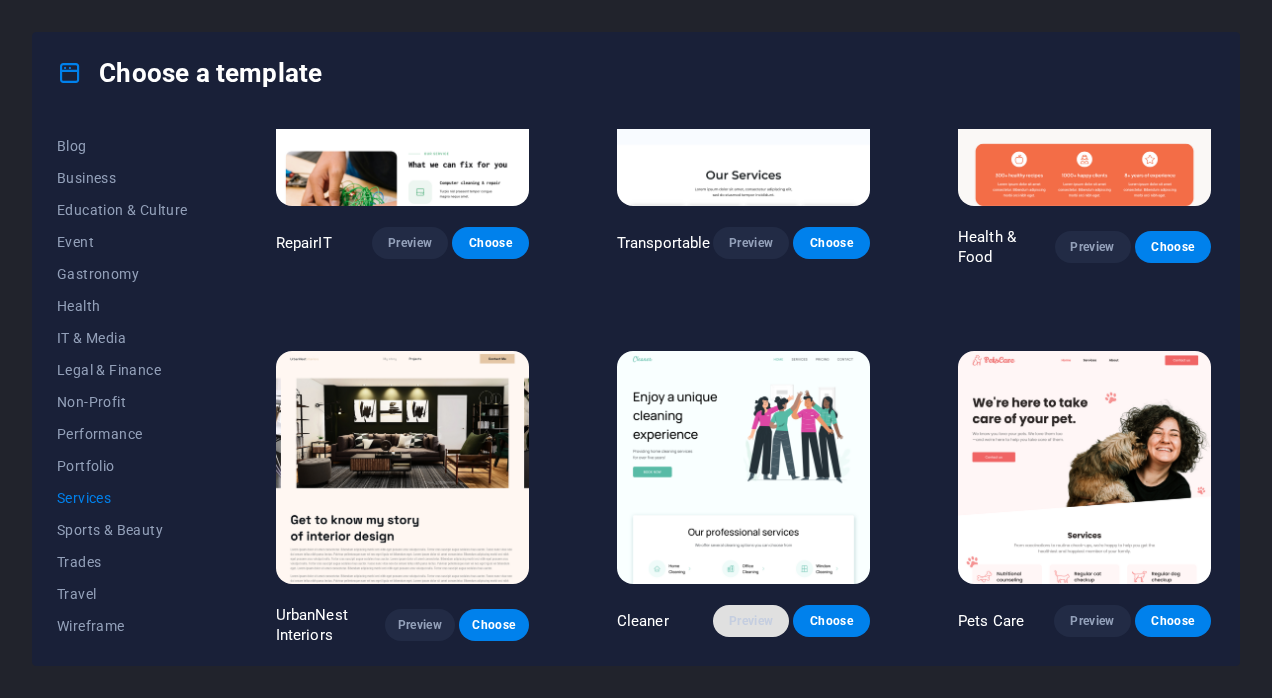 click on "Preview" at bounding box center (751, 621) 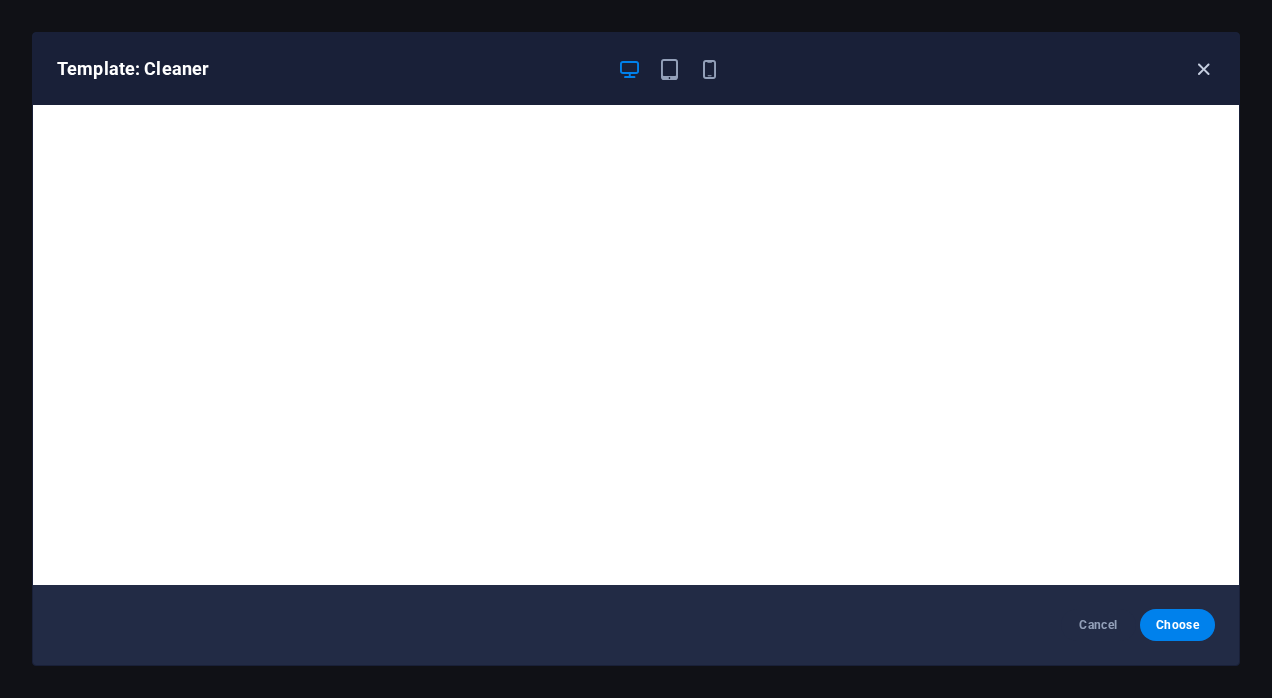 click at bounding box center (1203, 69) 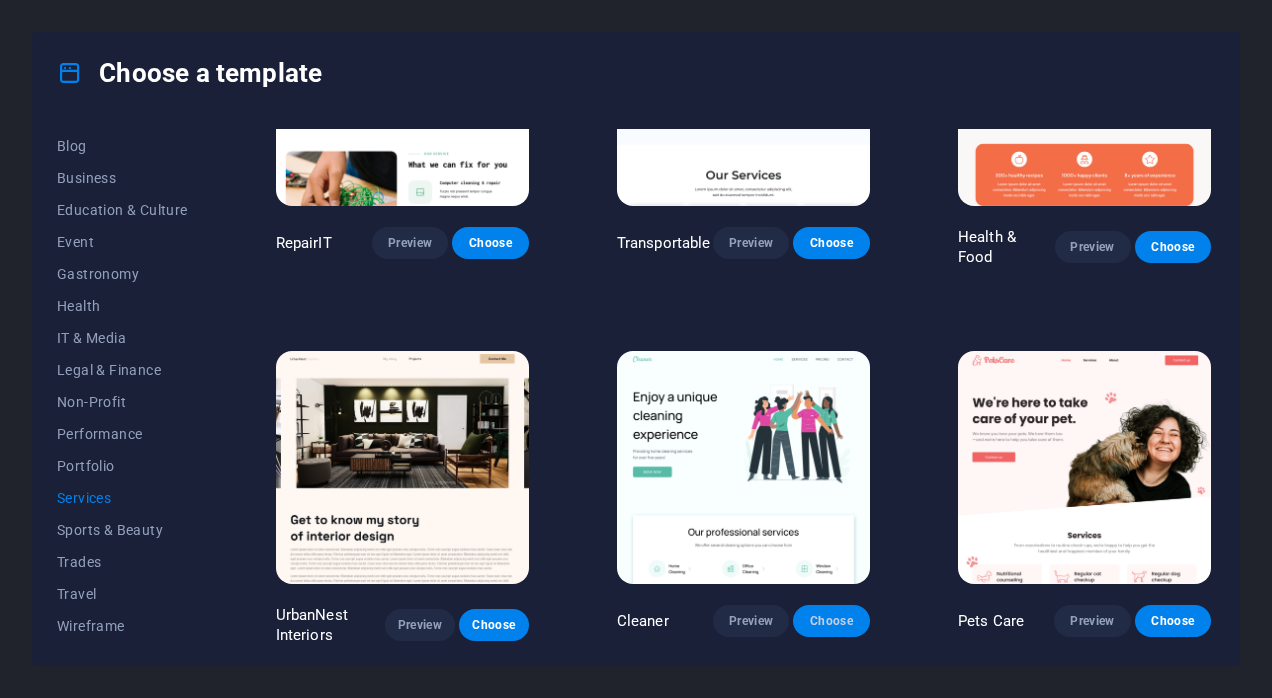 click on "Choose" at bounding box center (831, 621) 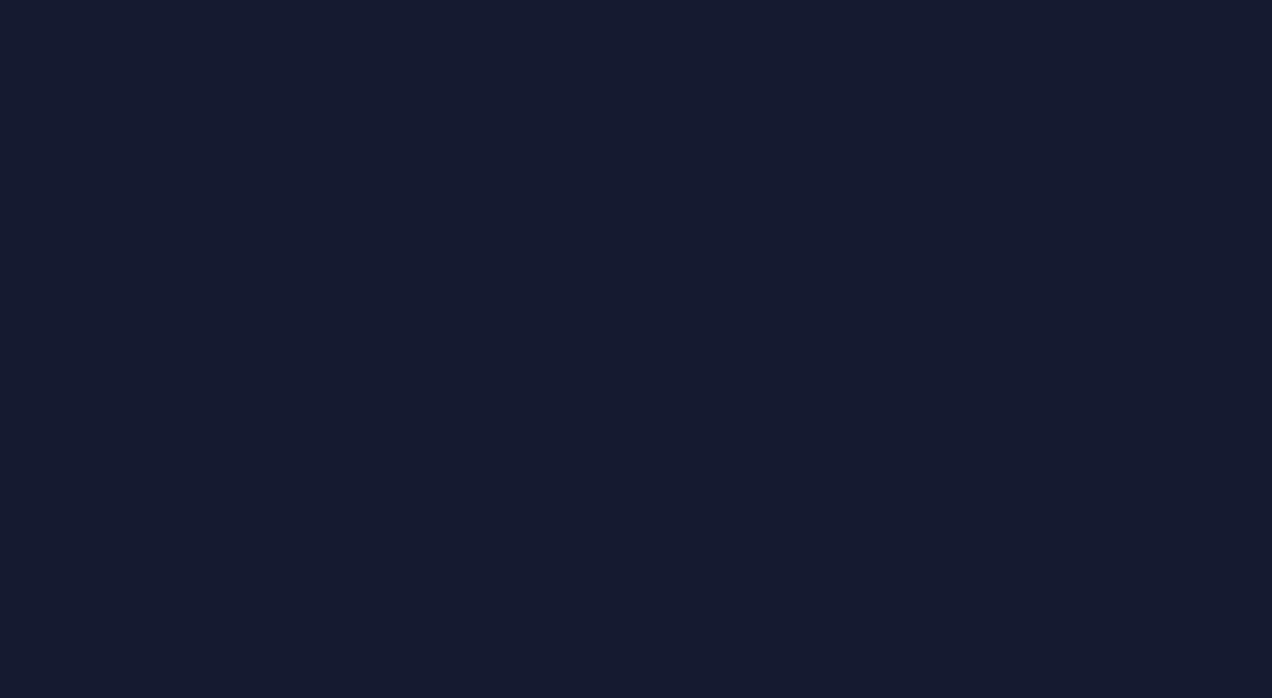 scroll, scrollTop: 0, scrollLeft: 0, axis: both 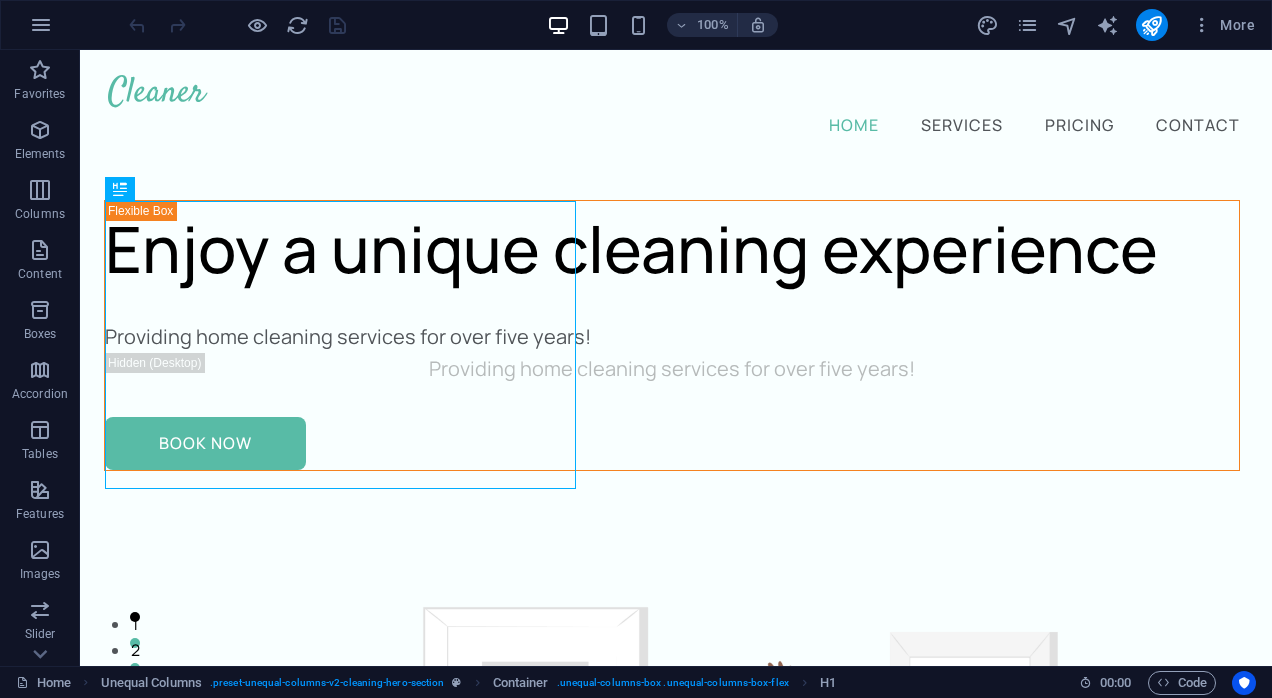 click at bounding box center (676, 91) 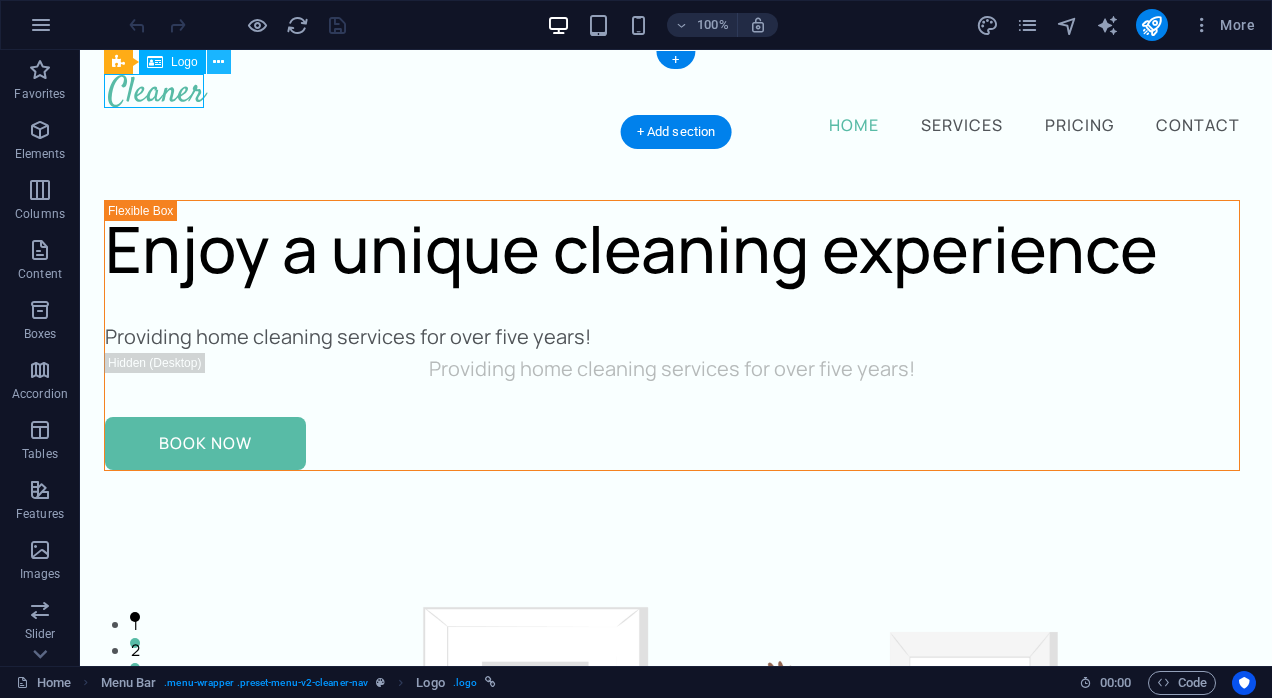 click at bounding box center [218, 62] 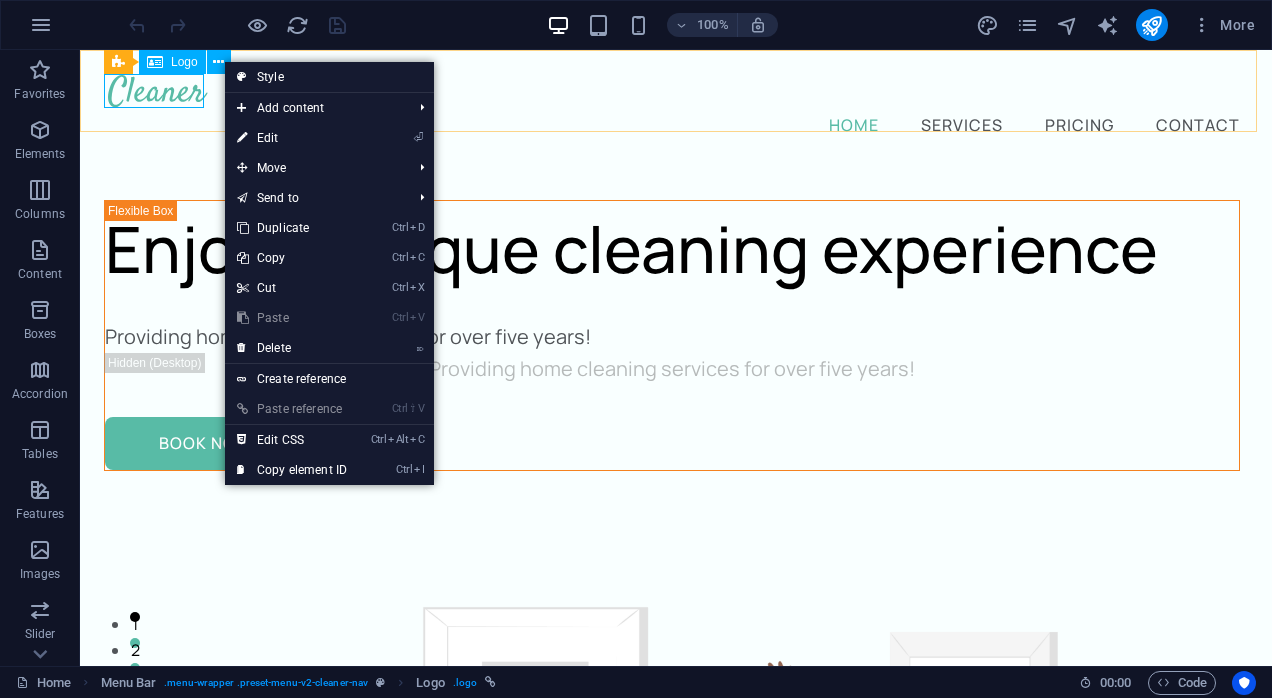 click on "⏎  Edit" at bounding box center (292, 138) 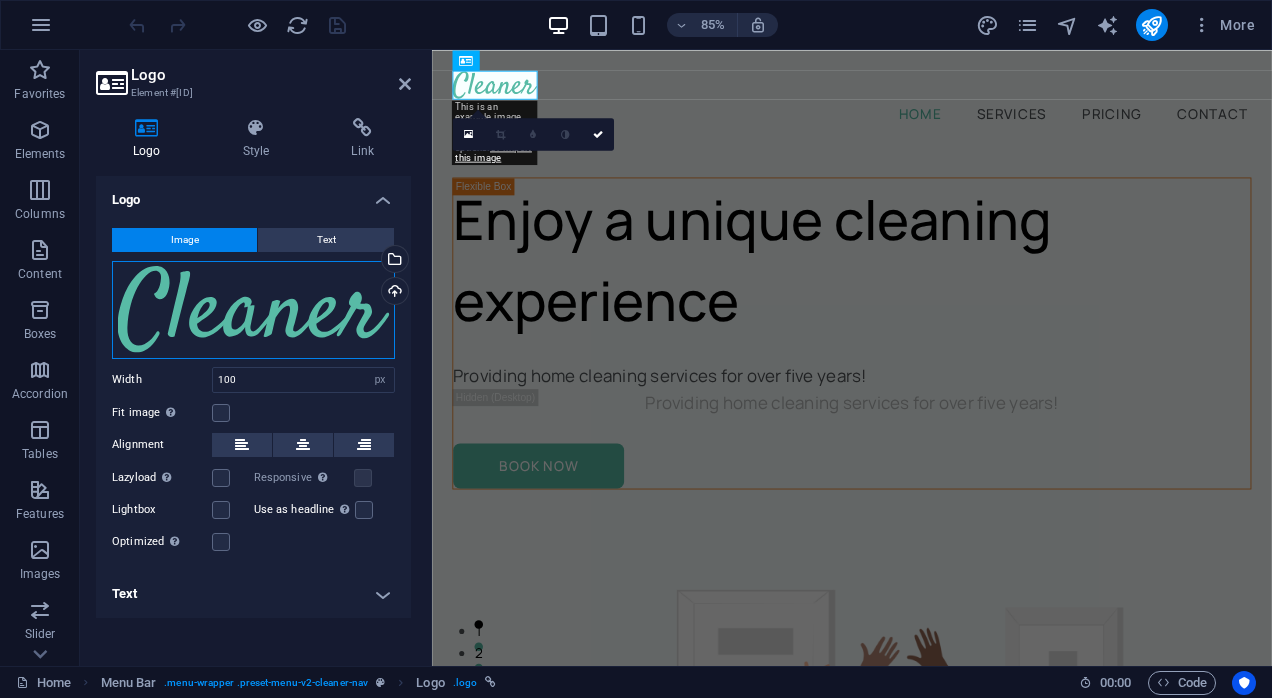 click on "Drag files here, click to choose files or select files from Files or our free stock photos & videos" at bounding box center (253, 310) 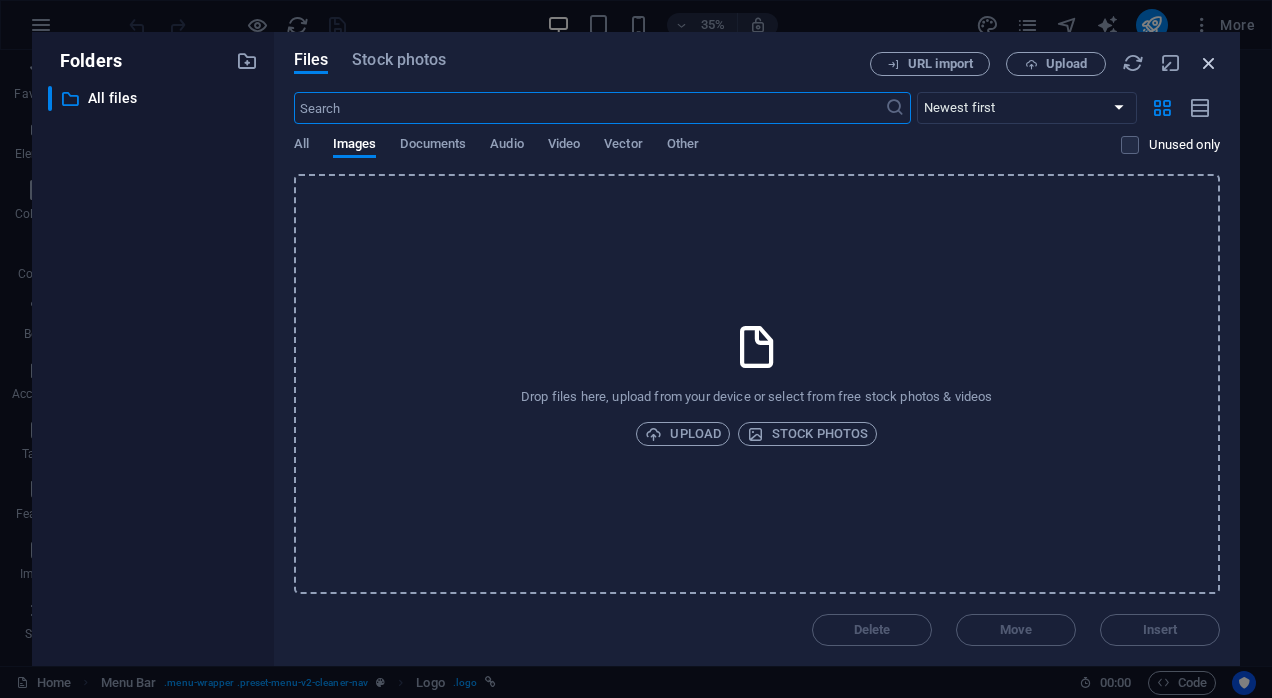 click at bounding box center (1209, 63) 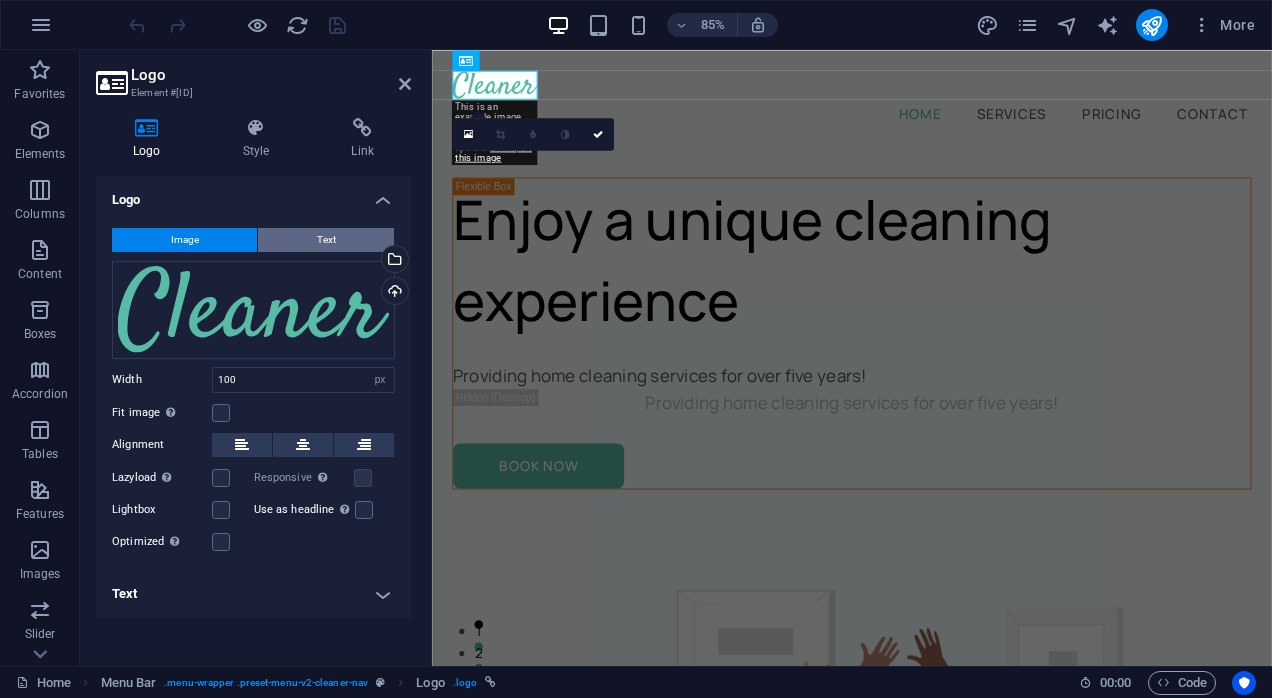 click on "Text" at bounding box center [326, 240] 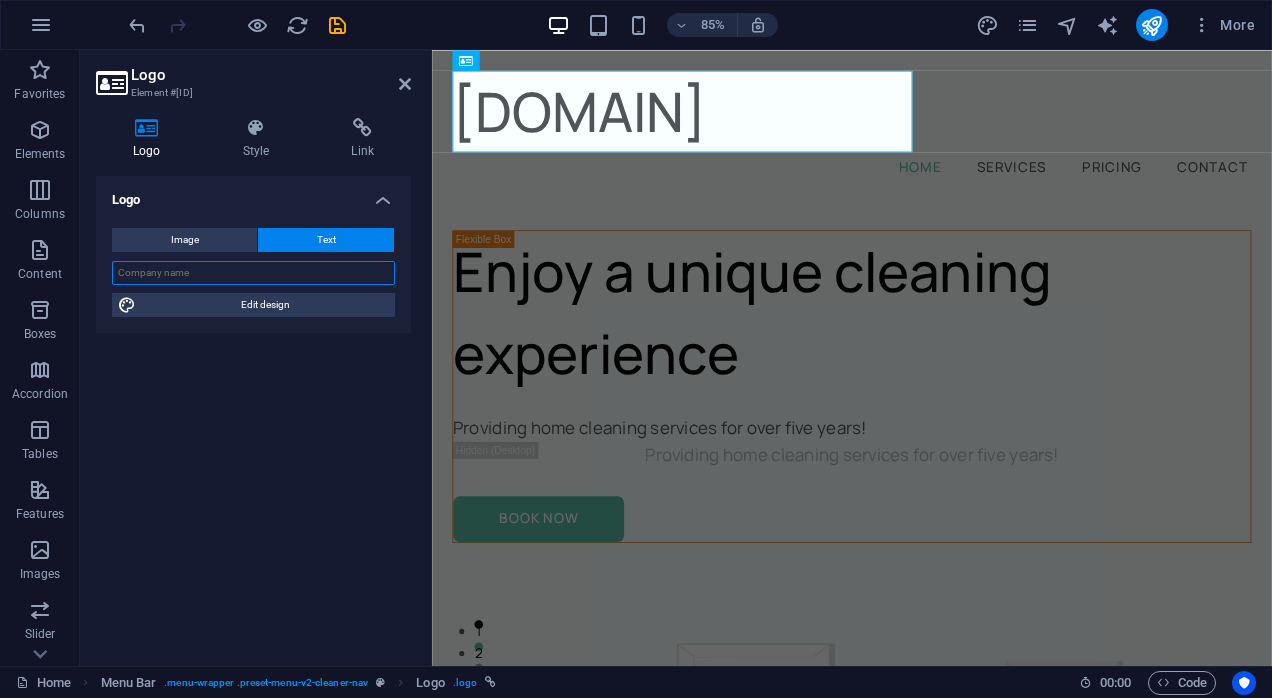 click at bounding box center [253, 273] 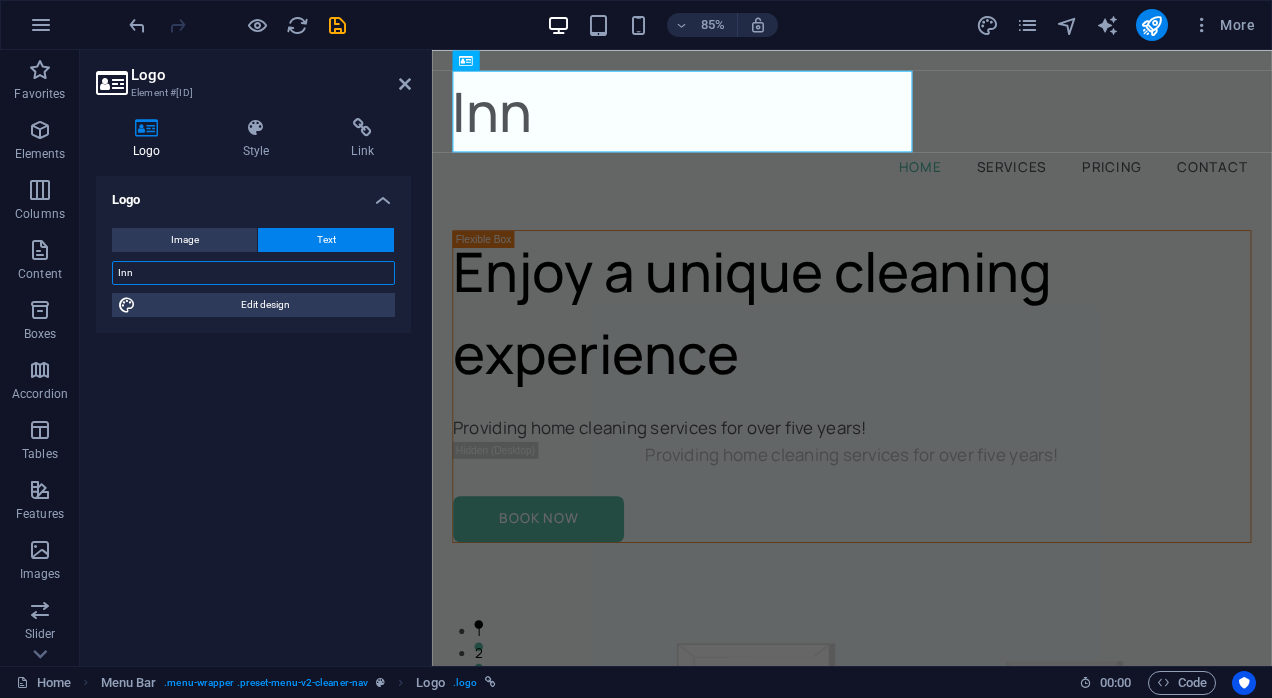 type on "Innovative HVAC Inc" 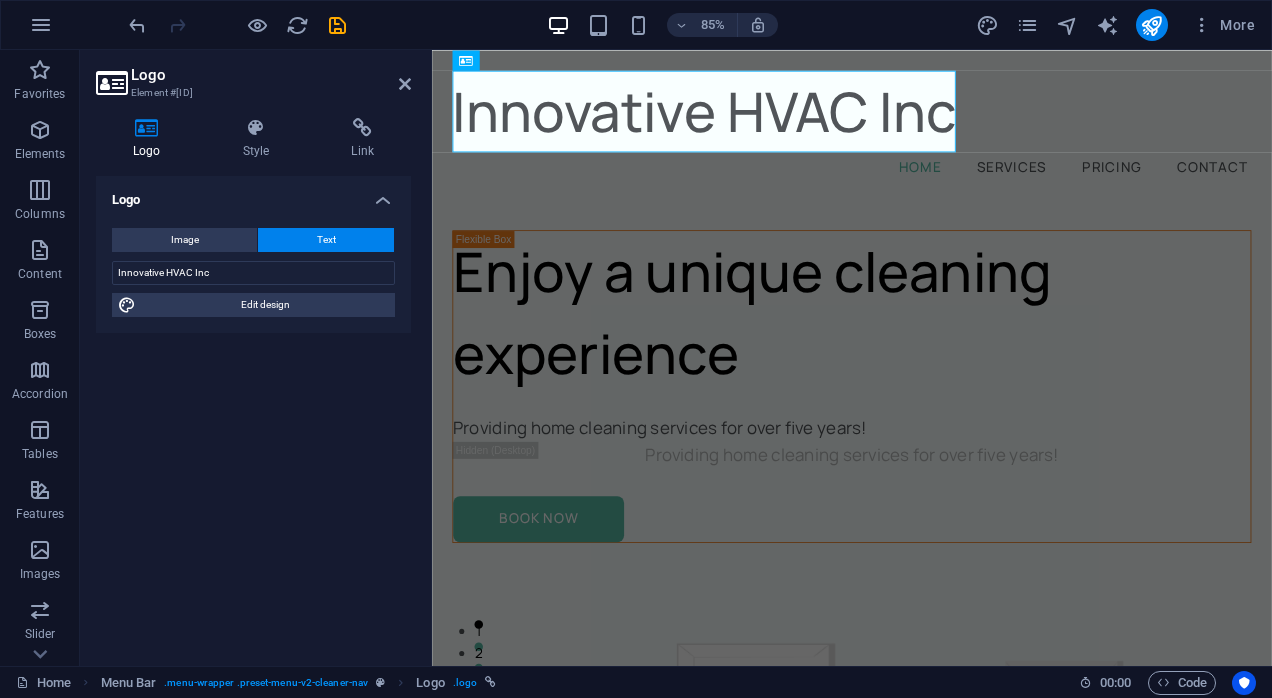 click on "Enjoy a unique cleaning experience Providing home cleaning services for over five years! Providing home cleaning services for over five years! Book Now" at bounding box center [926, 946] 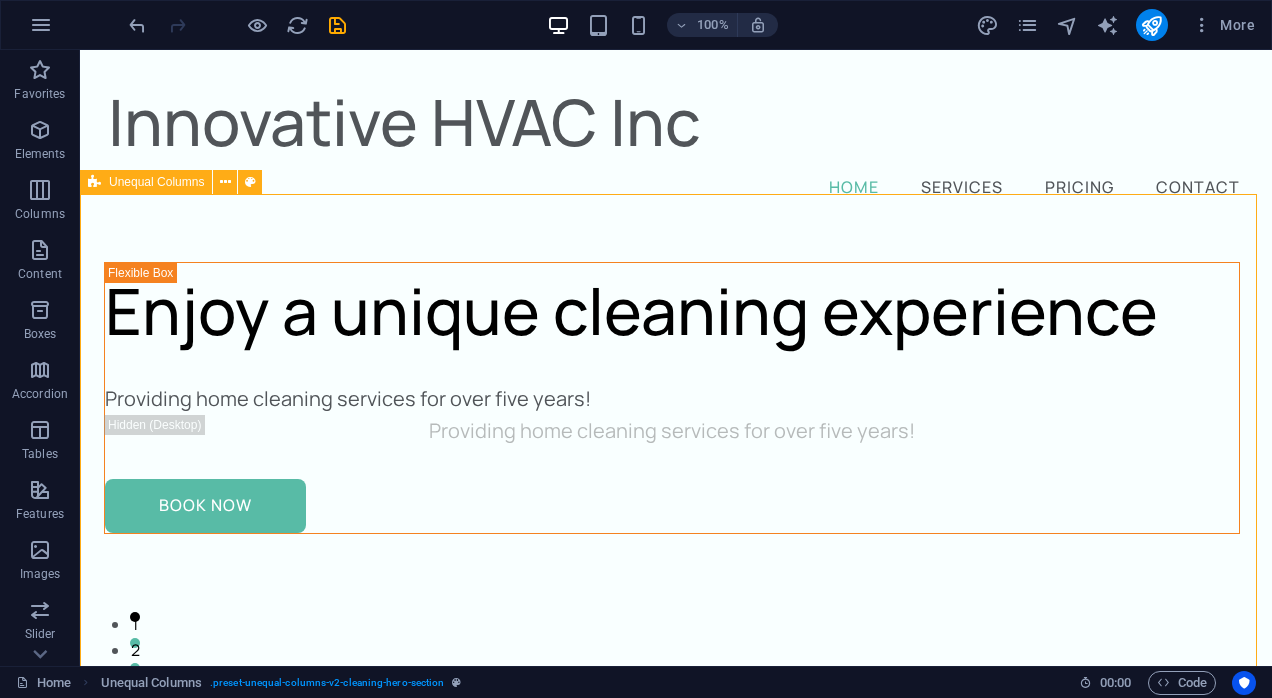 click on "Innovative HVAC Inc" at bounding box center [676, 122] 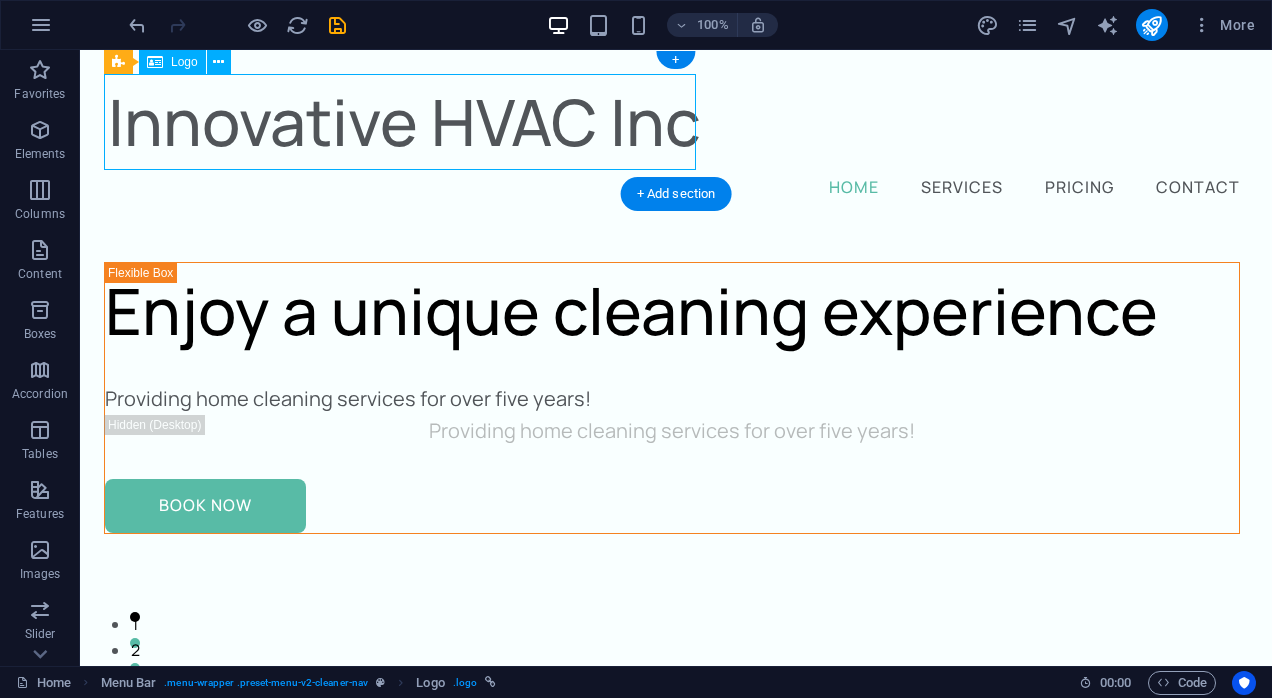 click on "Innovative HVAC Inc" at bounding box center [676, 122] 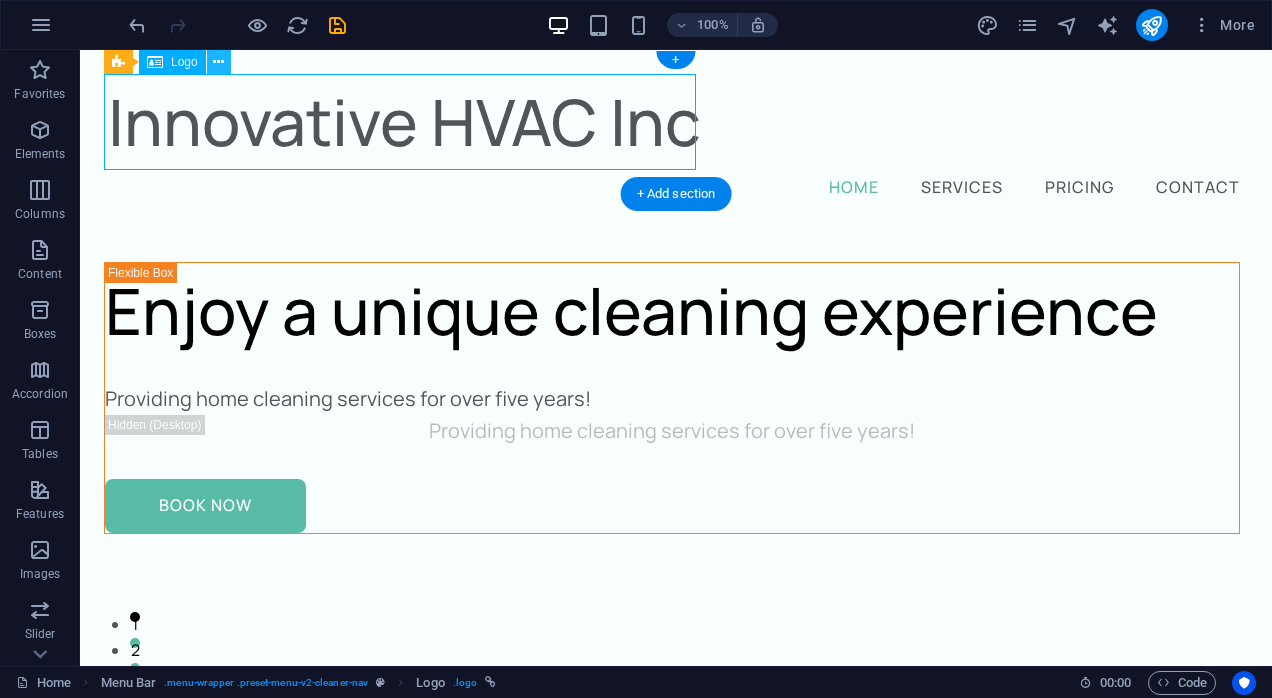 click at bounding box center (218, 62) 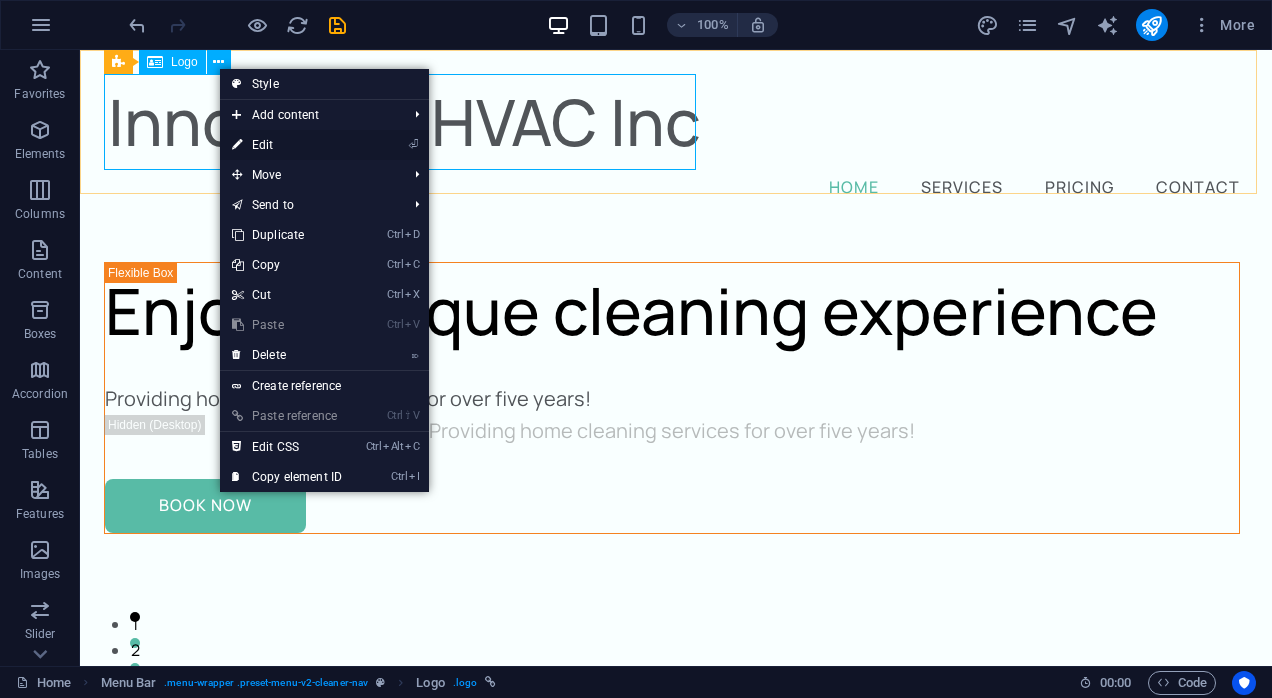 click on "⏎  Edit" at bounding box center (287, 145) 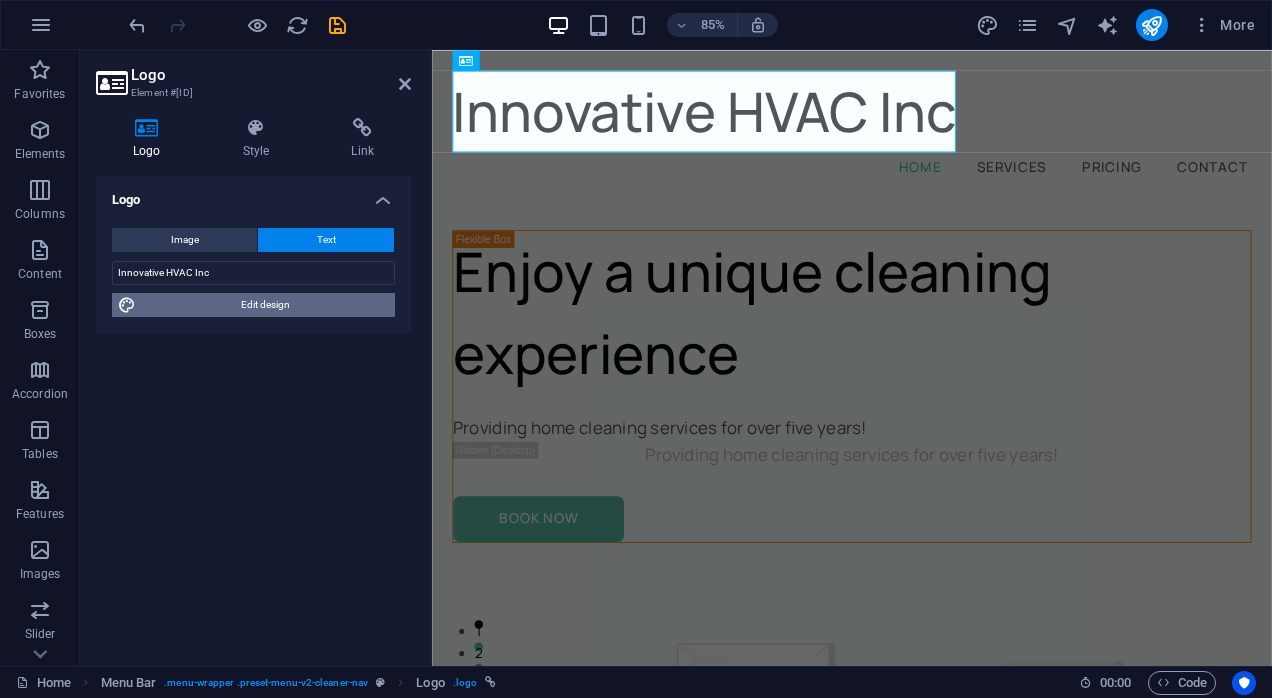 click on "Edit design" at bounding box center [265, 305] 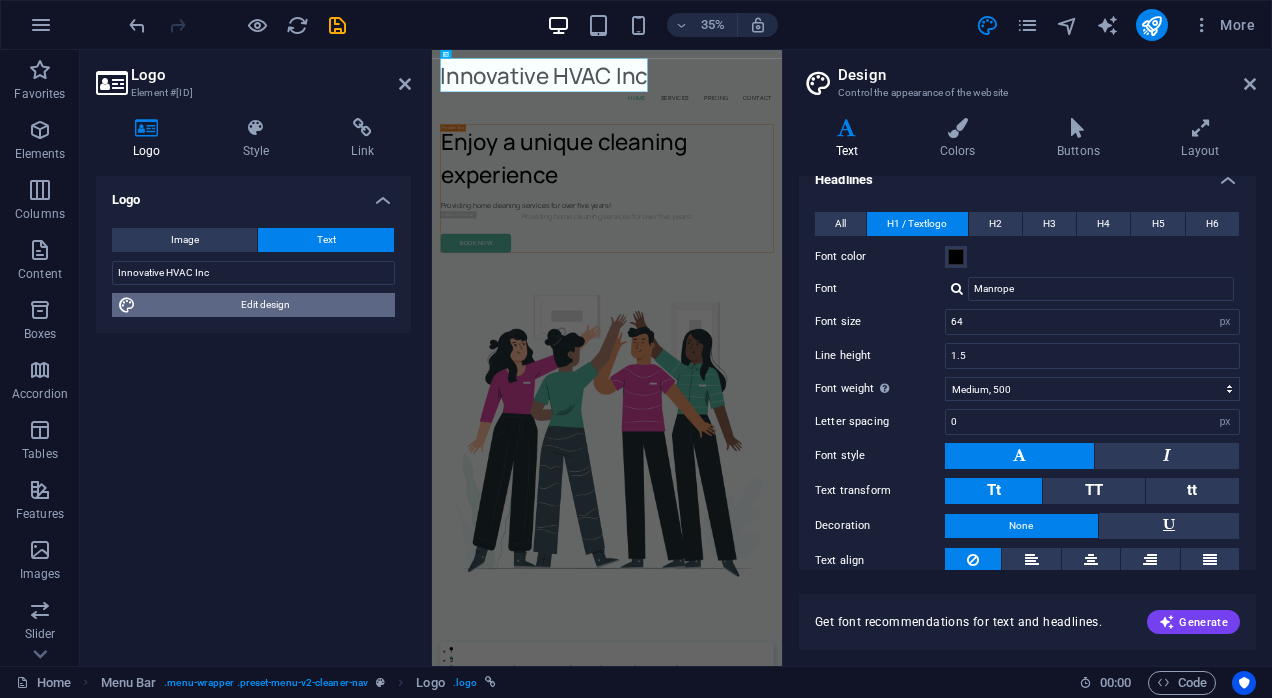 scroll, scrollTop: 71, scrollLeft: 0, axis: vertical 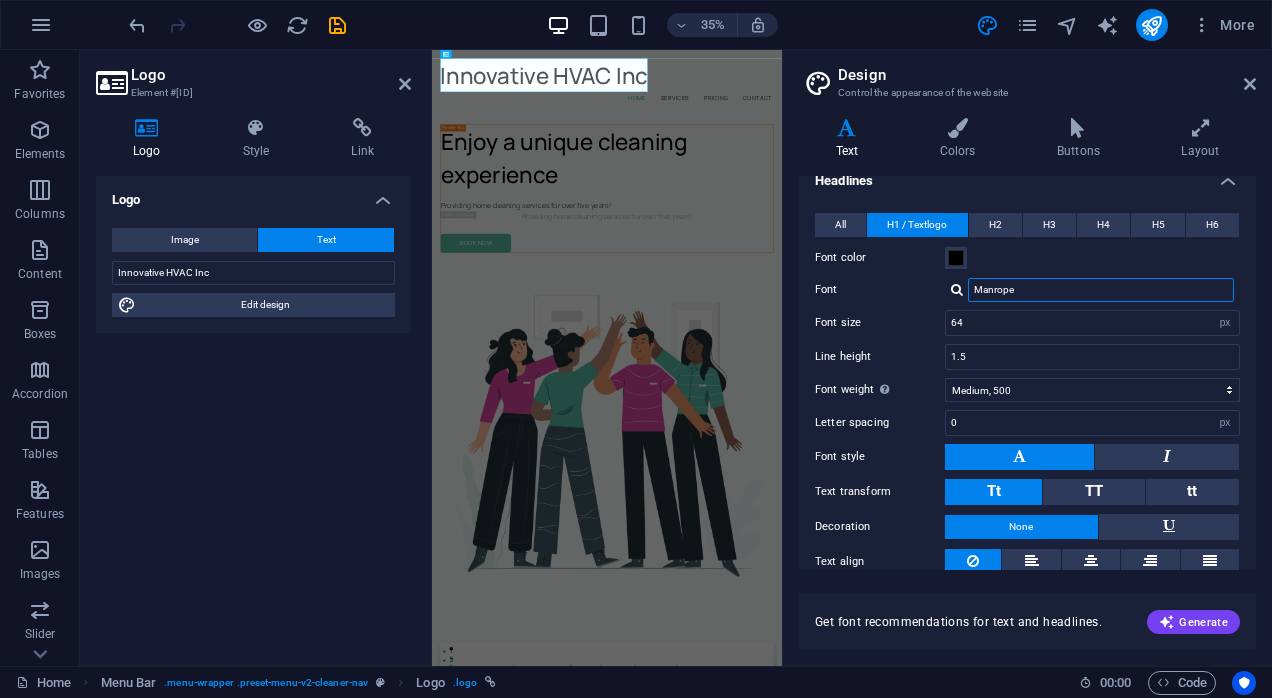click on "Manrope" at bounding box center (1101, 290) 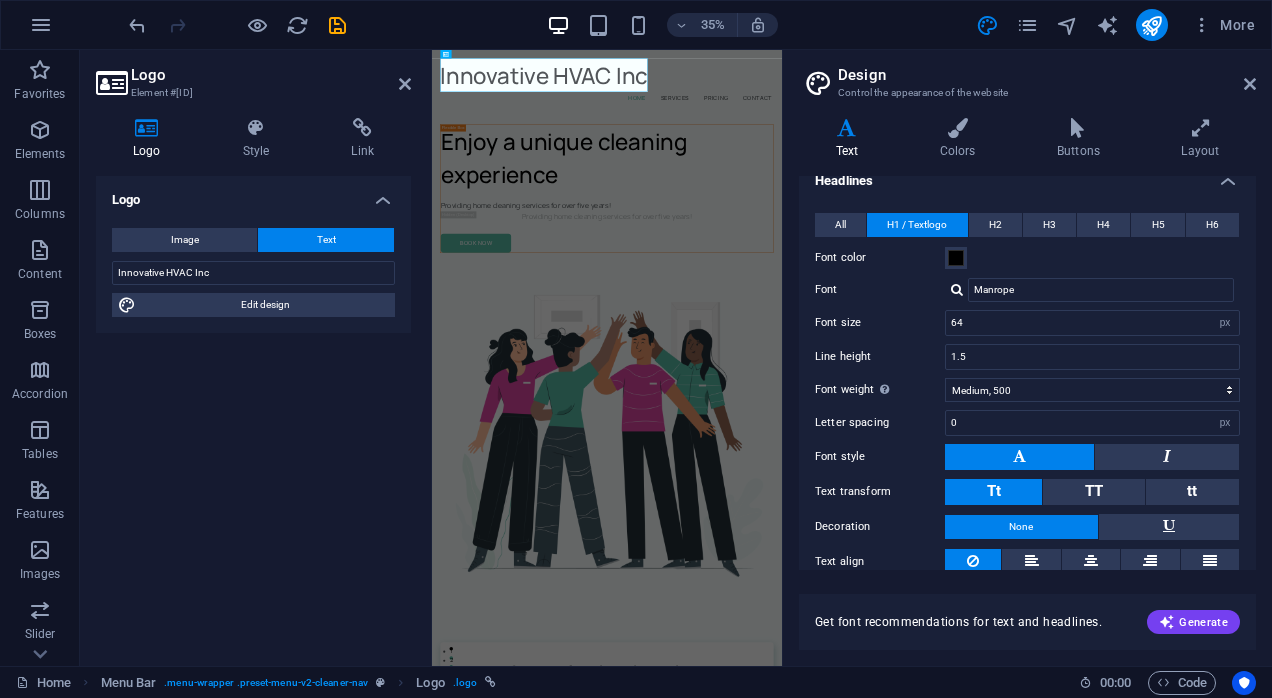 click at bounding box center (957, 289) 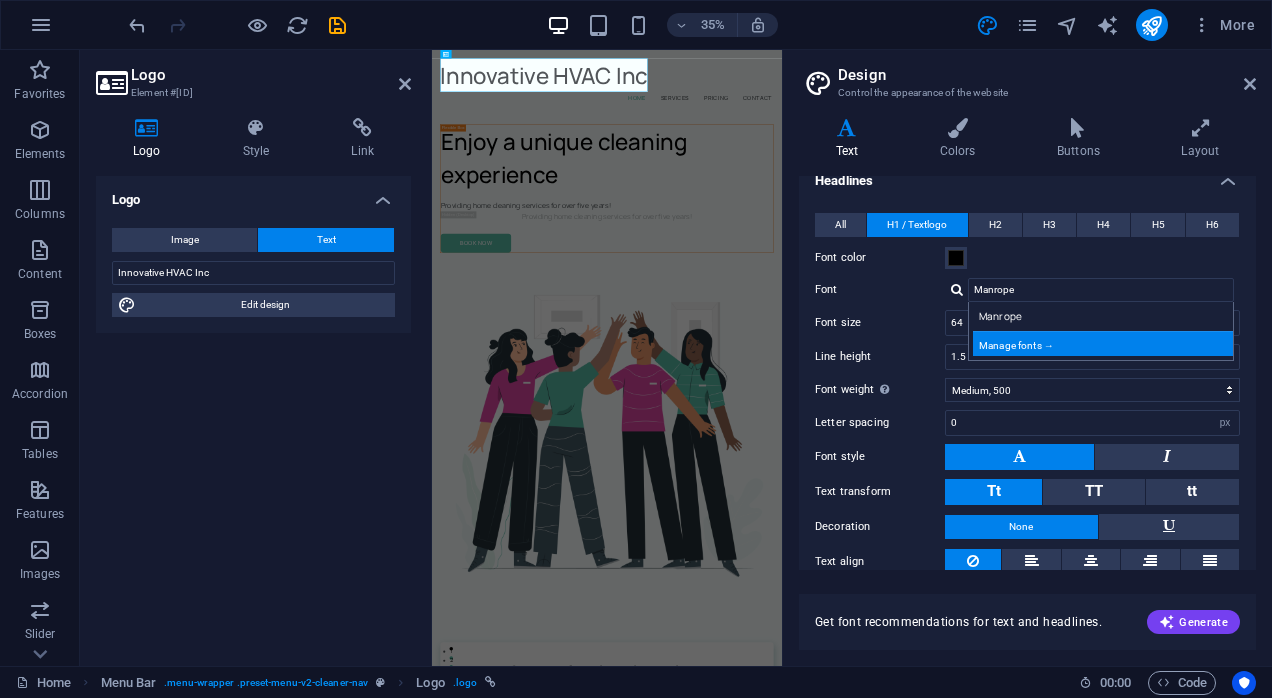 click on "Manage fonts →" at bounding box center [1105, 343] 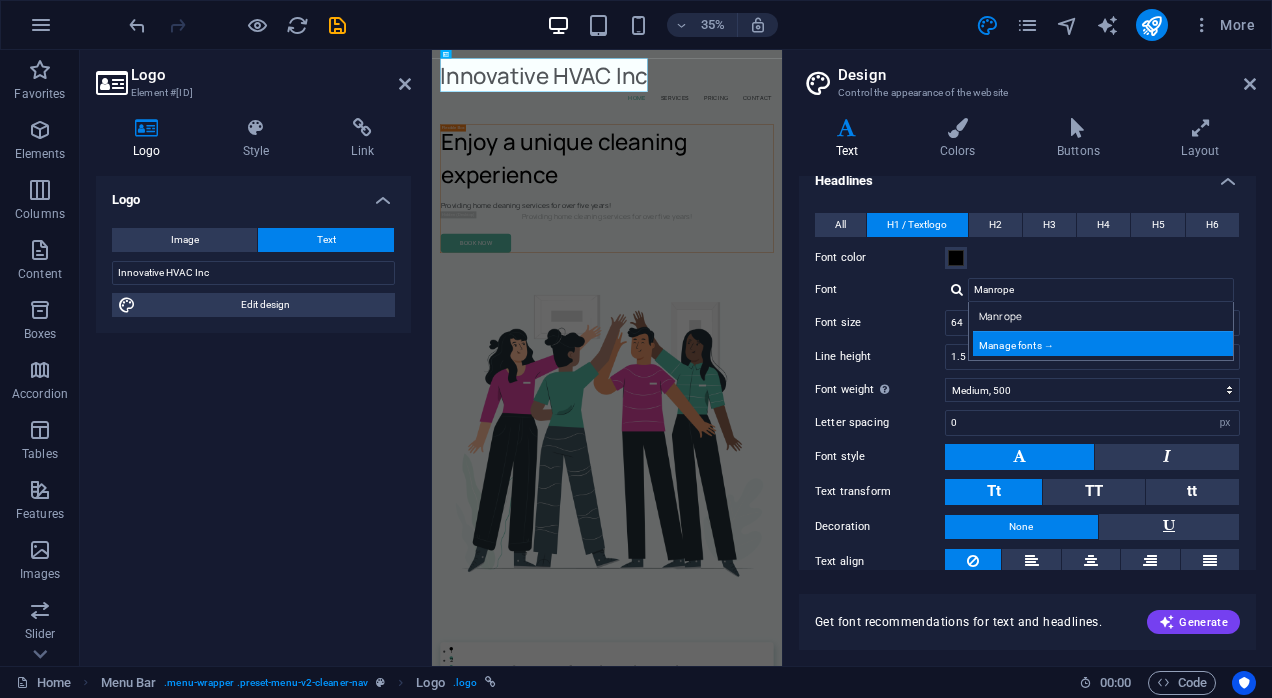 select on "popularity" 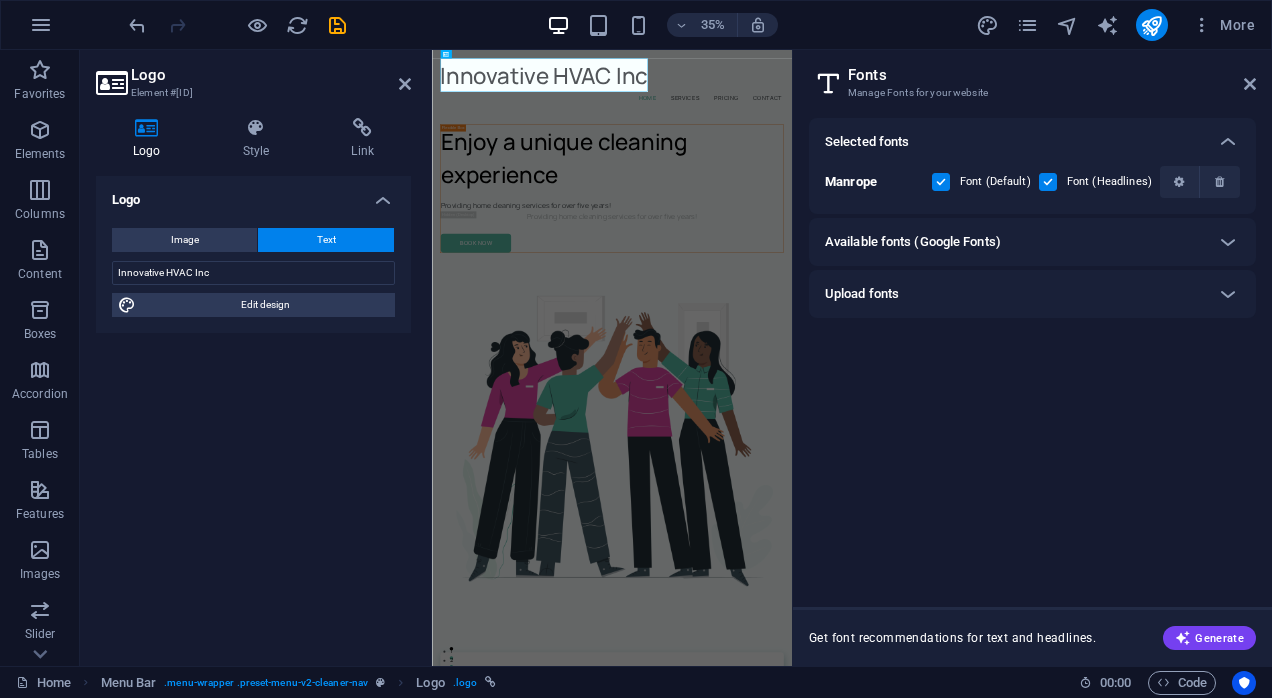 click on "Available fonts (Google Fonts)" at bounding box center [1014, 242] 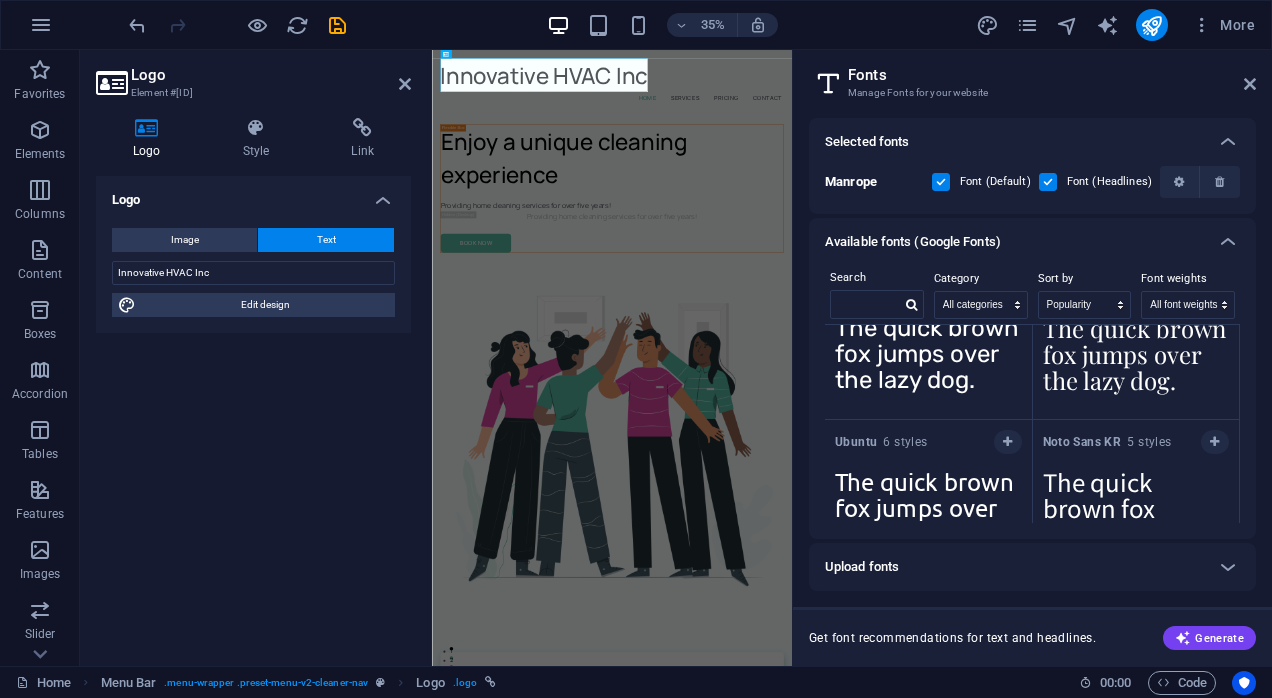 scroll, scrollTop: 1276, scrollLeft: 0, axis: vertical 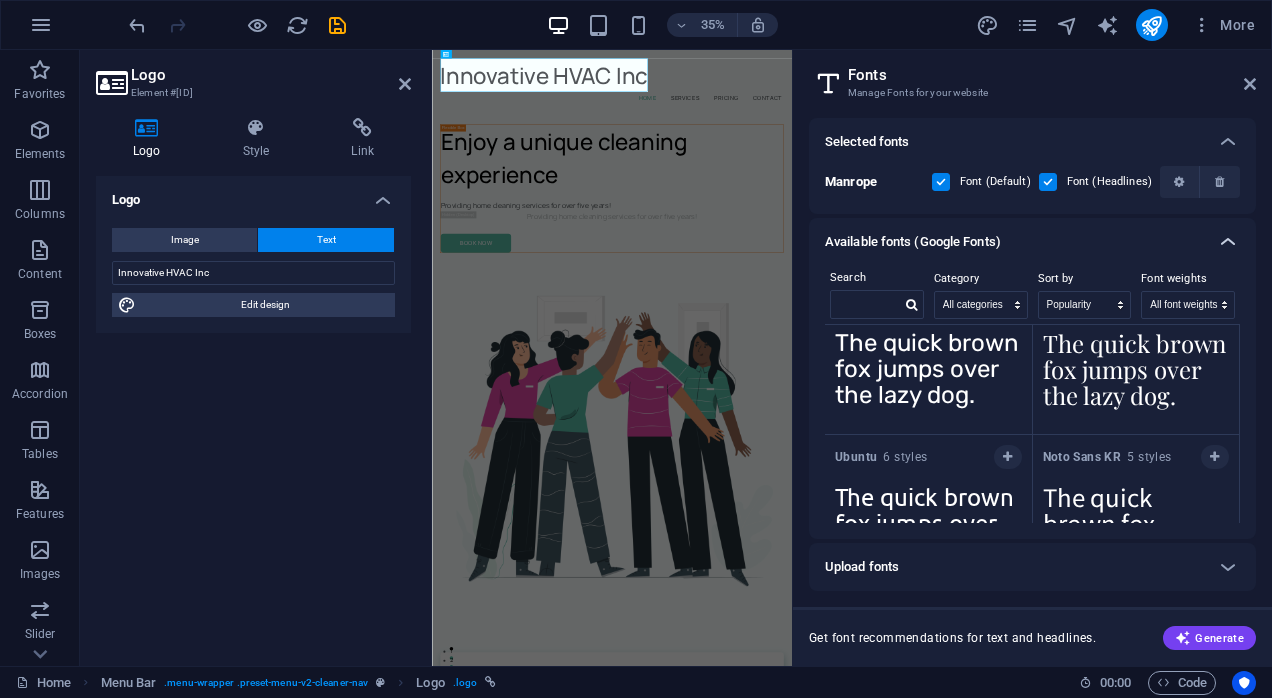 click at bounding box center [1228, 242] 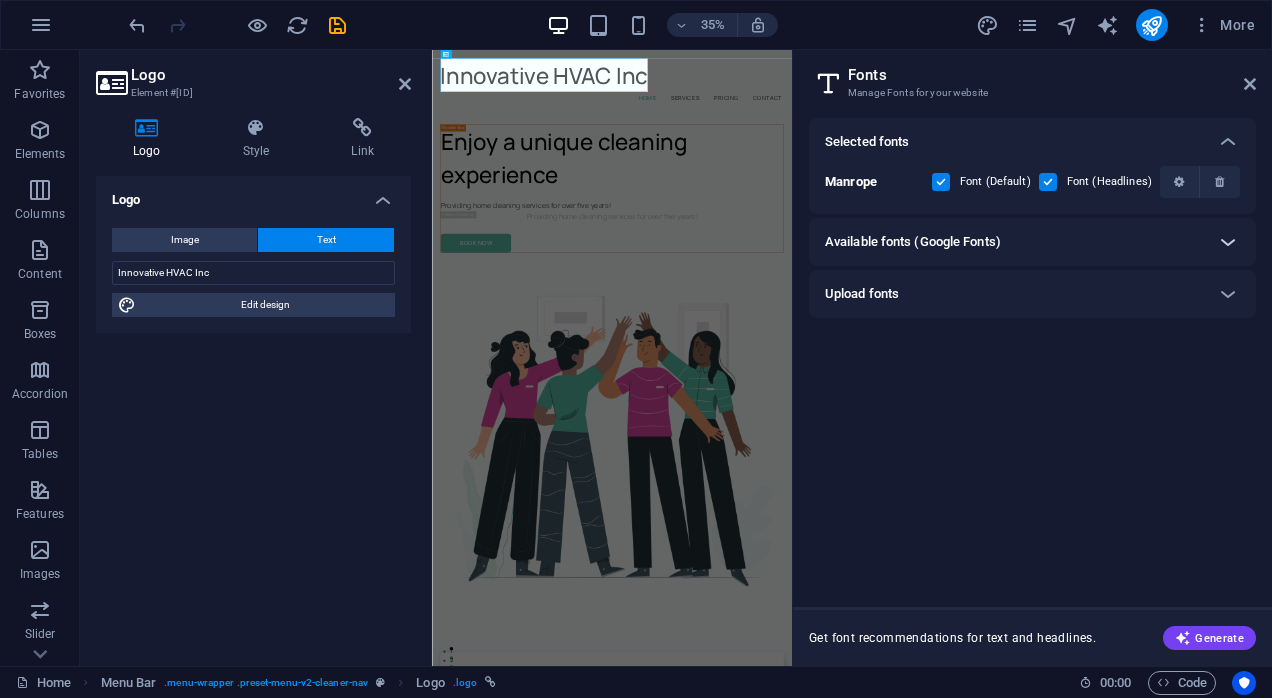 scroll, scrollTop: 0, scrollLeft: 0, axis: both 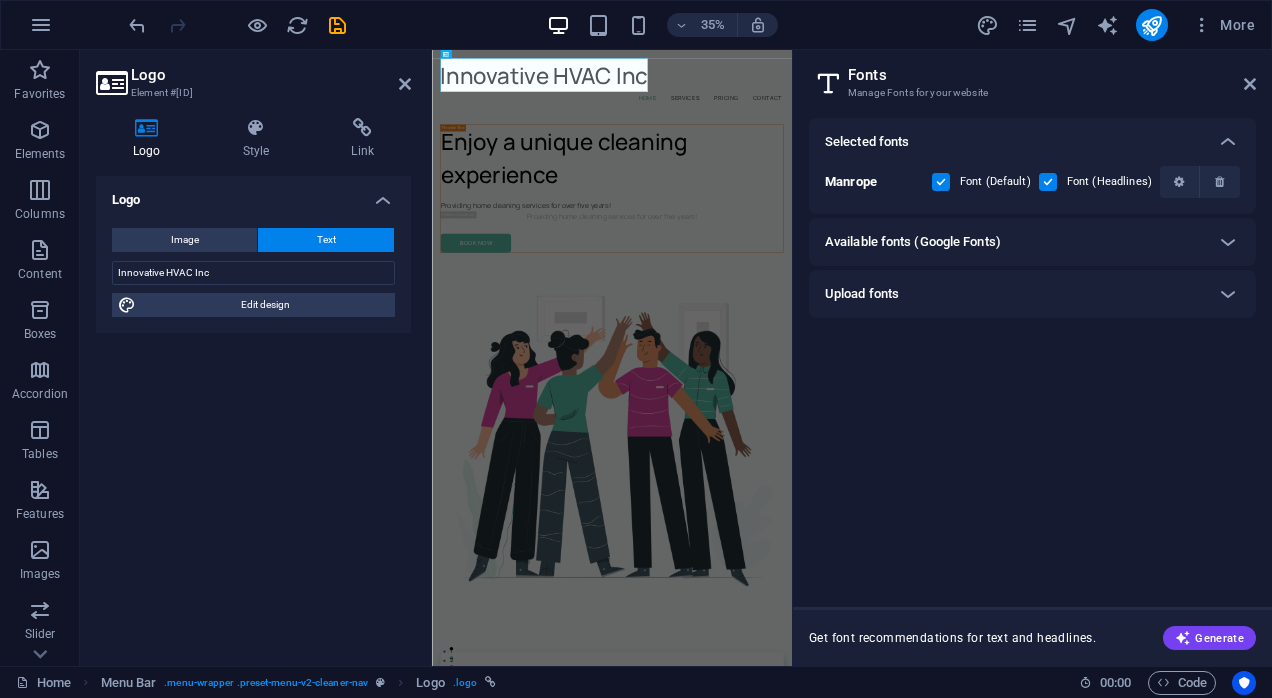 click on "Available fonts (Google Fonts)" at bounding box center (1014, 242) 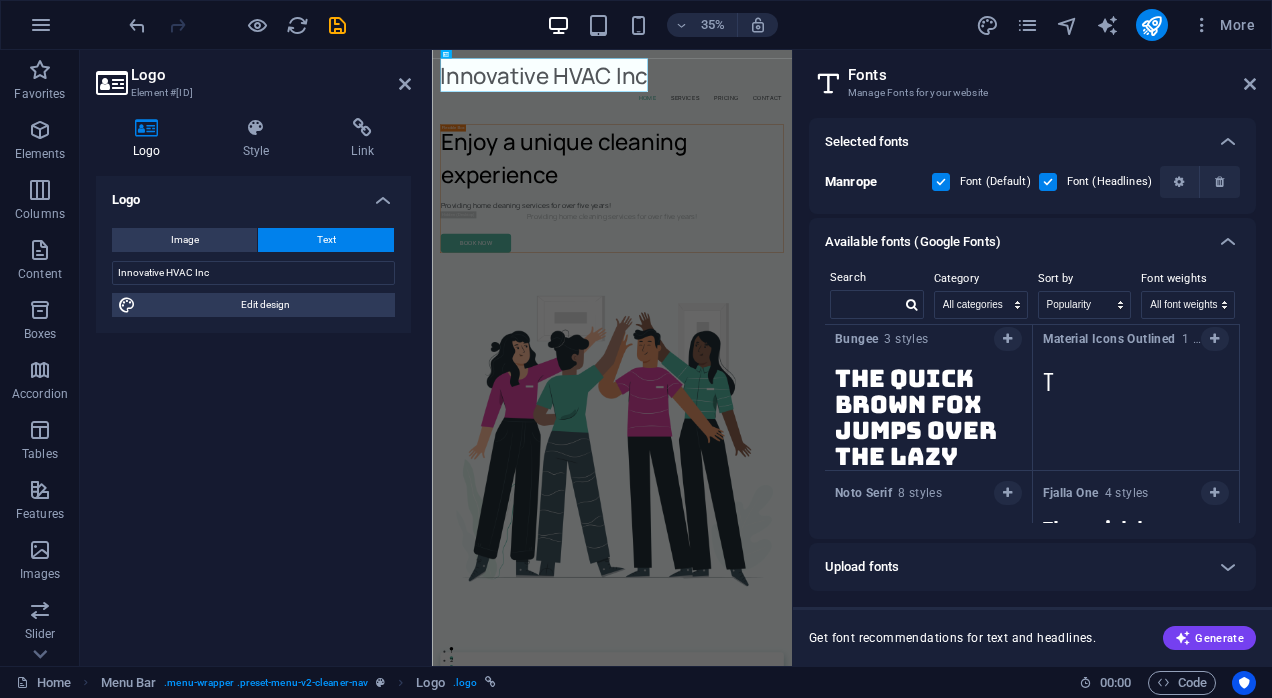 scroll, scrollTop: 3290, scrollLeft: 0, axis: vertical 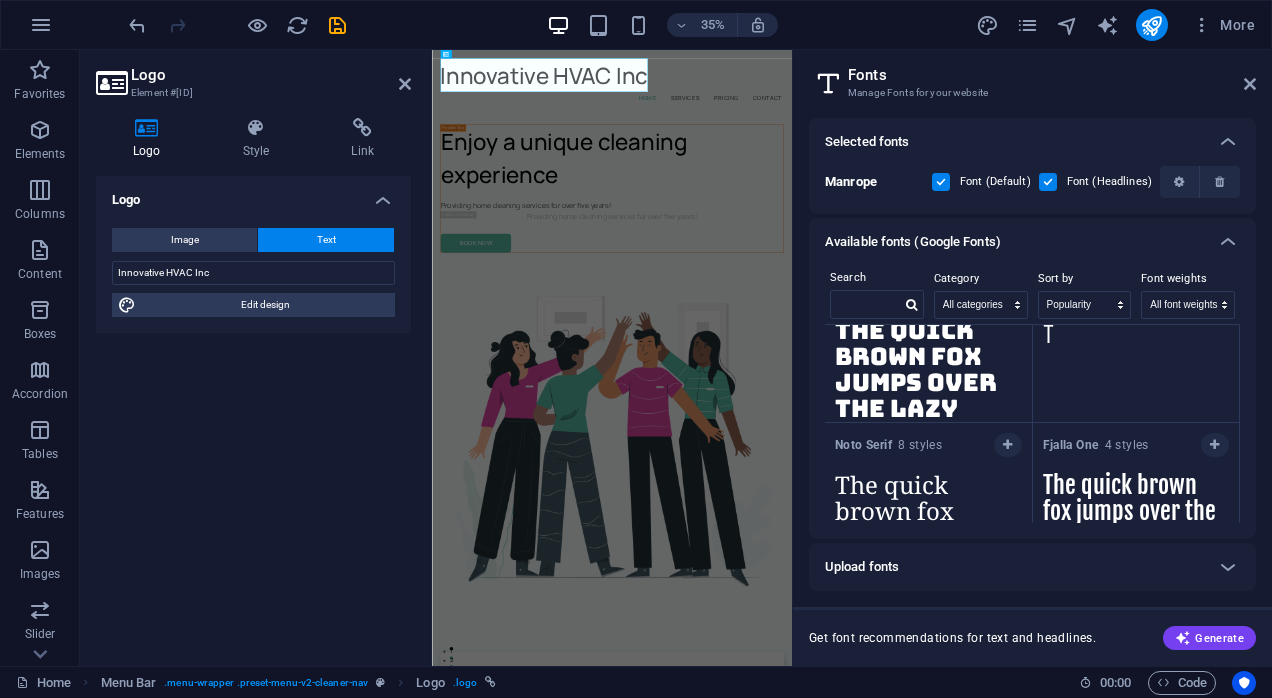 click on "The quick brown fox jumps over the lazy dog." at bounding box center [928, 363] 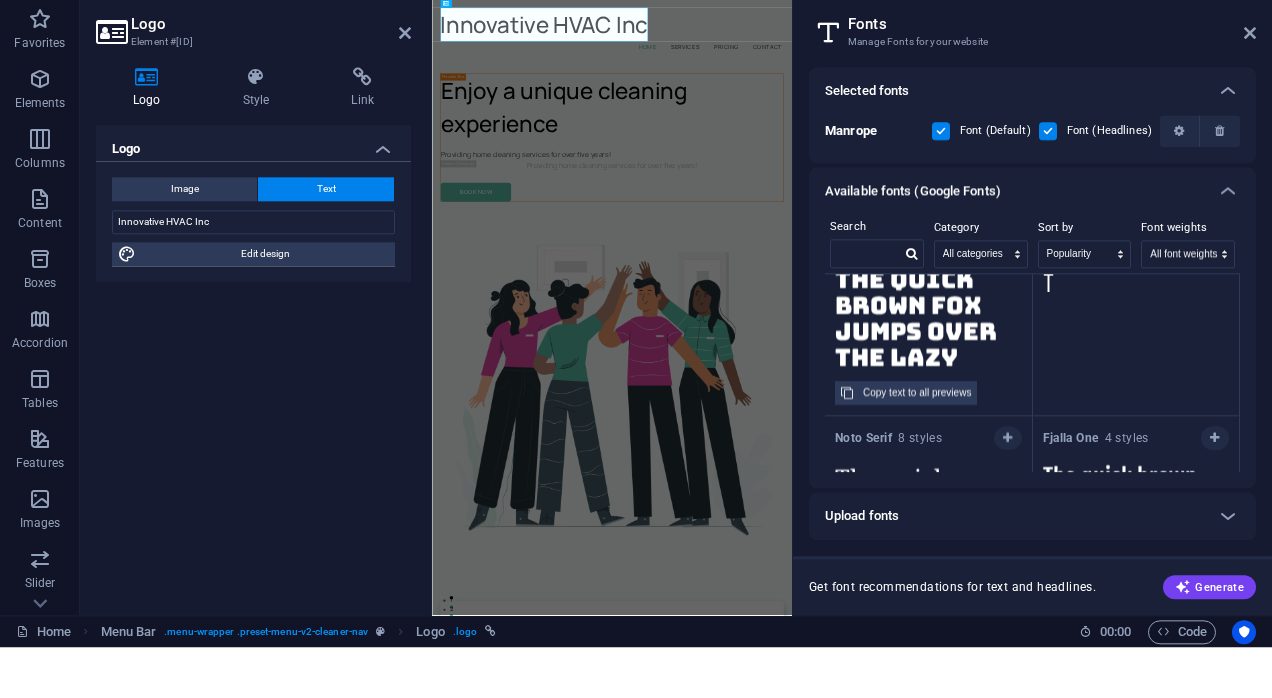 click on "The quick brown fox jumps over the lazy dog." at bounding box center (928, 363) 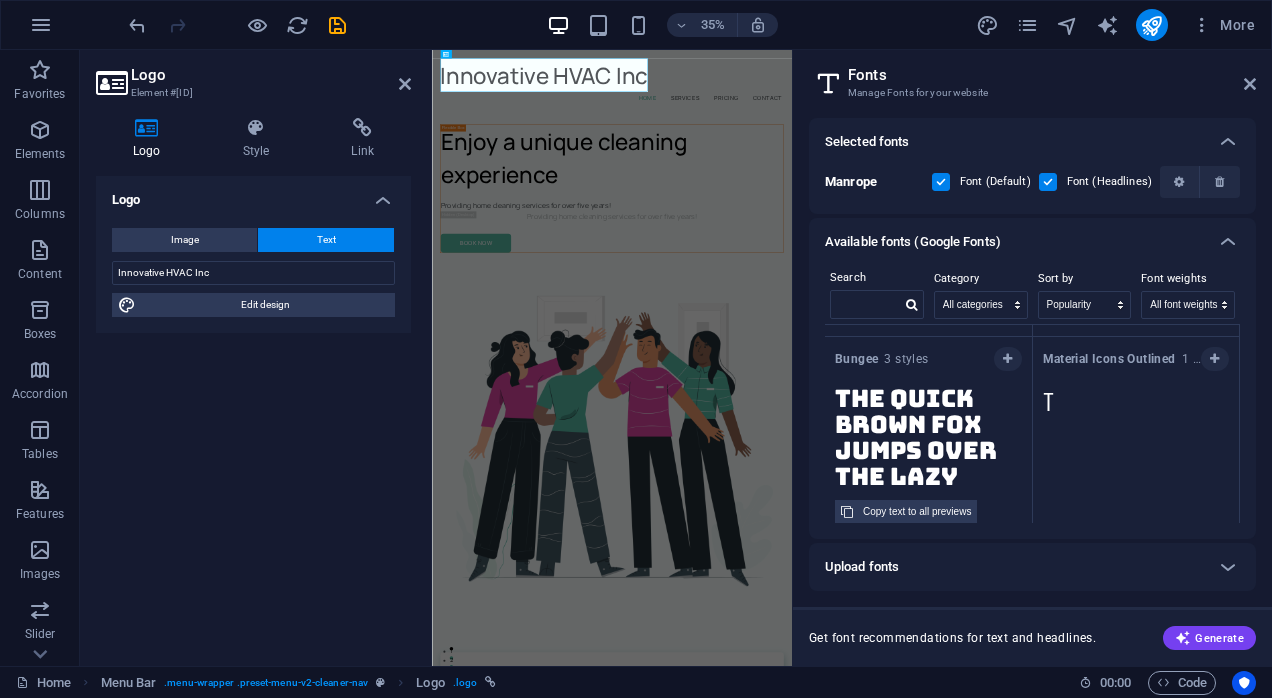 scroll, scrollTop: 3220, scrollLeft: 0, axis: vertical 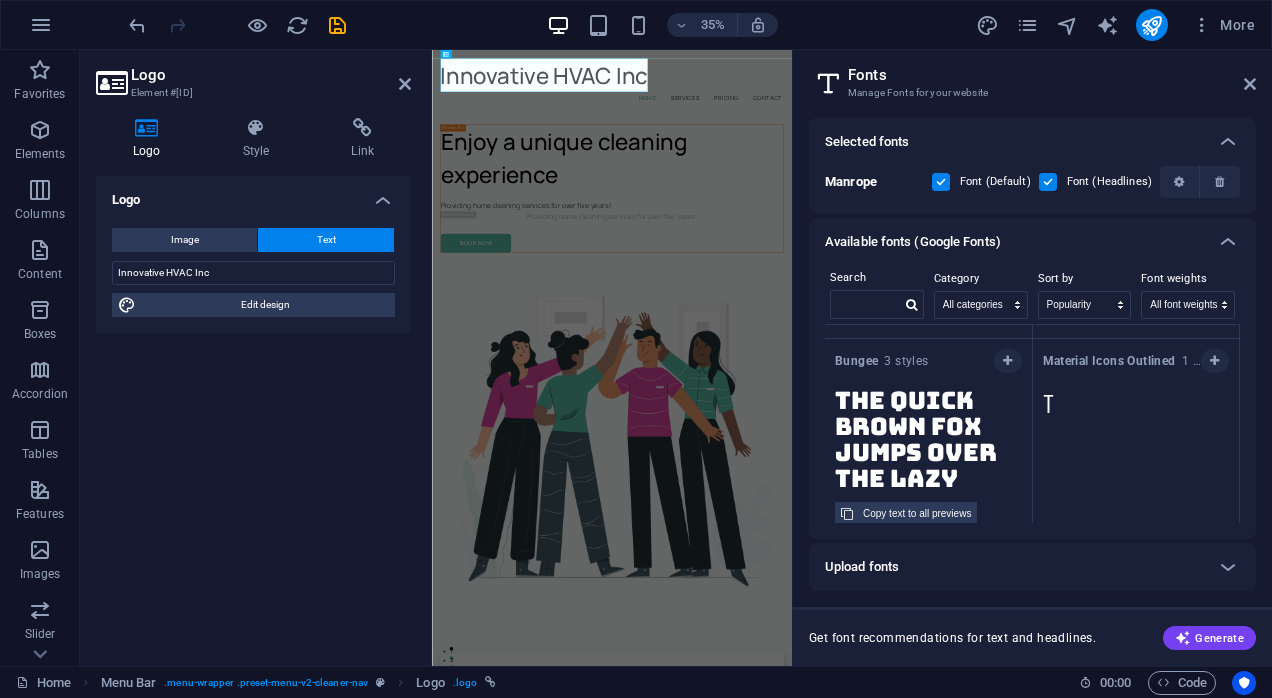 click on "The quick brown fox jumps over the lazy dog." at bounding box center [928, 433] 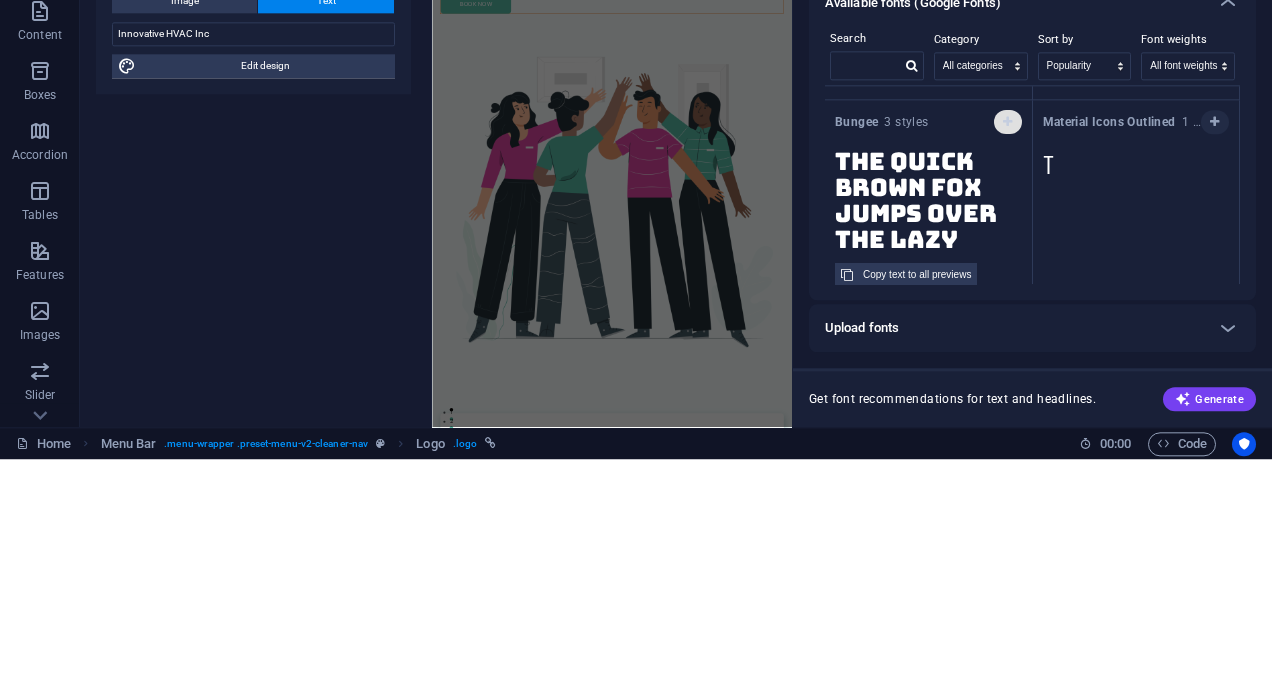 click at bounding box center (1008, 361) 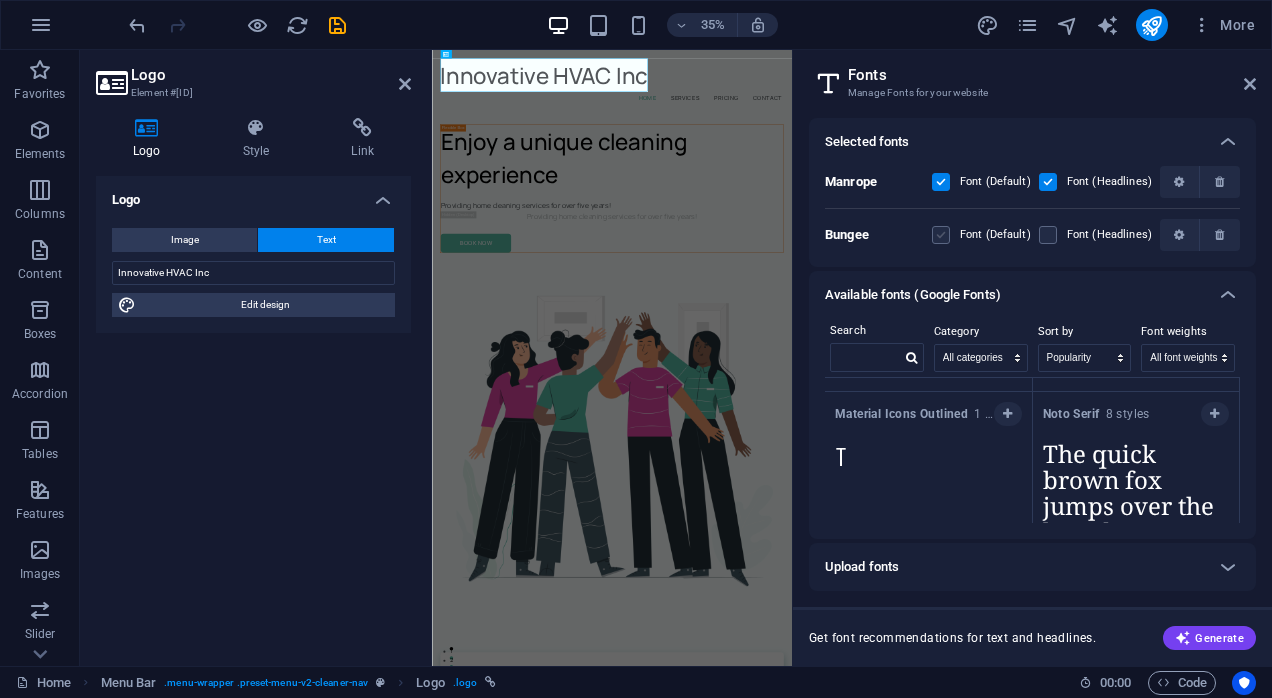 click at bounding box center (941, 235) 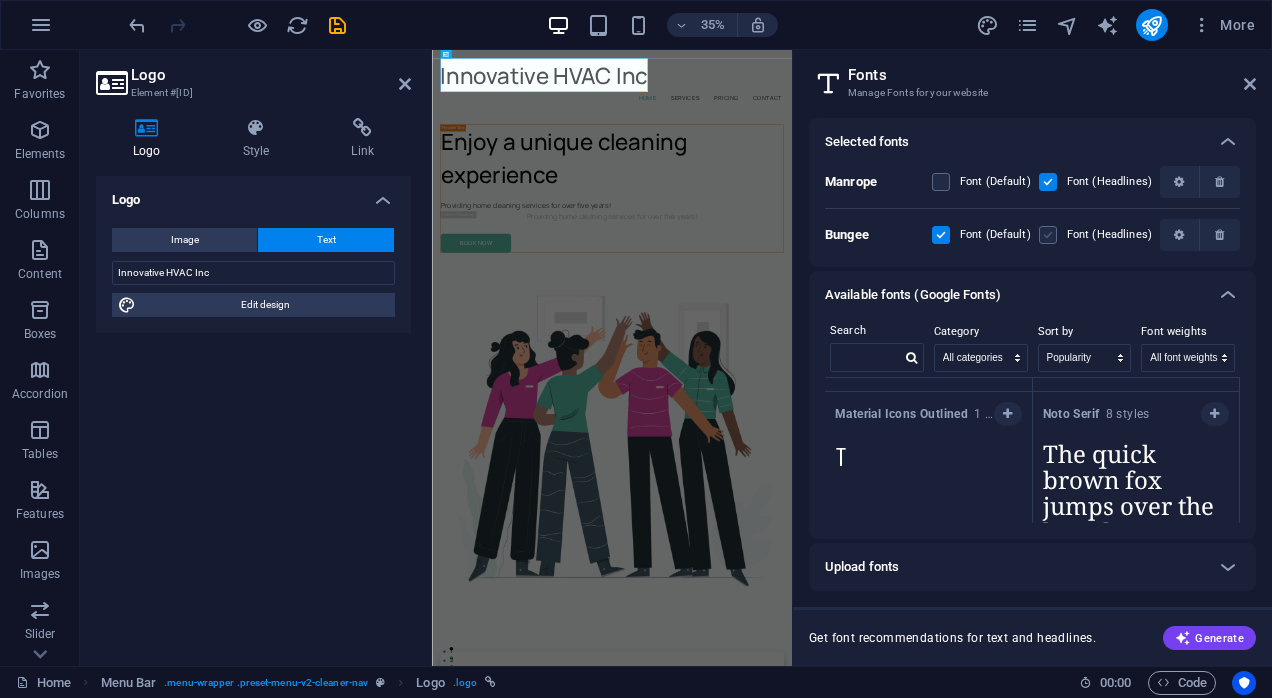 click at bounding box center (1048, 235) 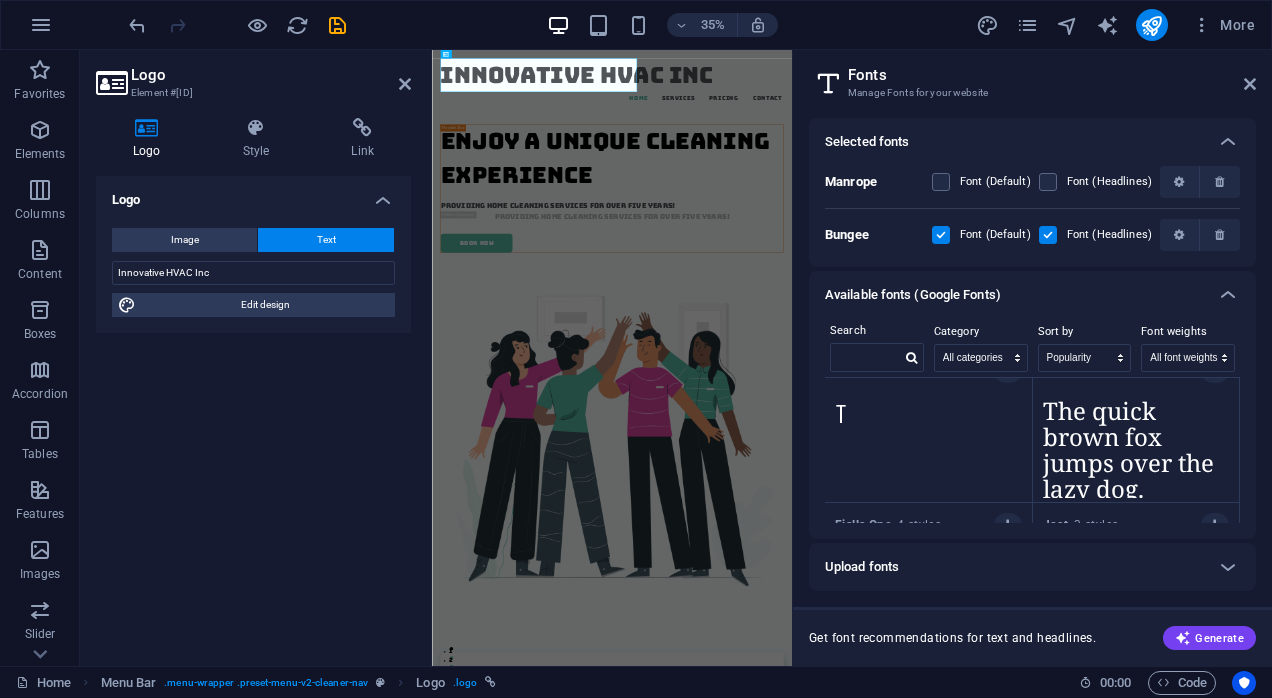 scroll, scrollTop: 3262, scrollLeft: 0, axis: vertical 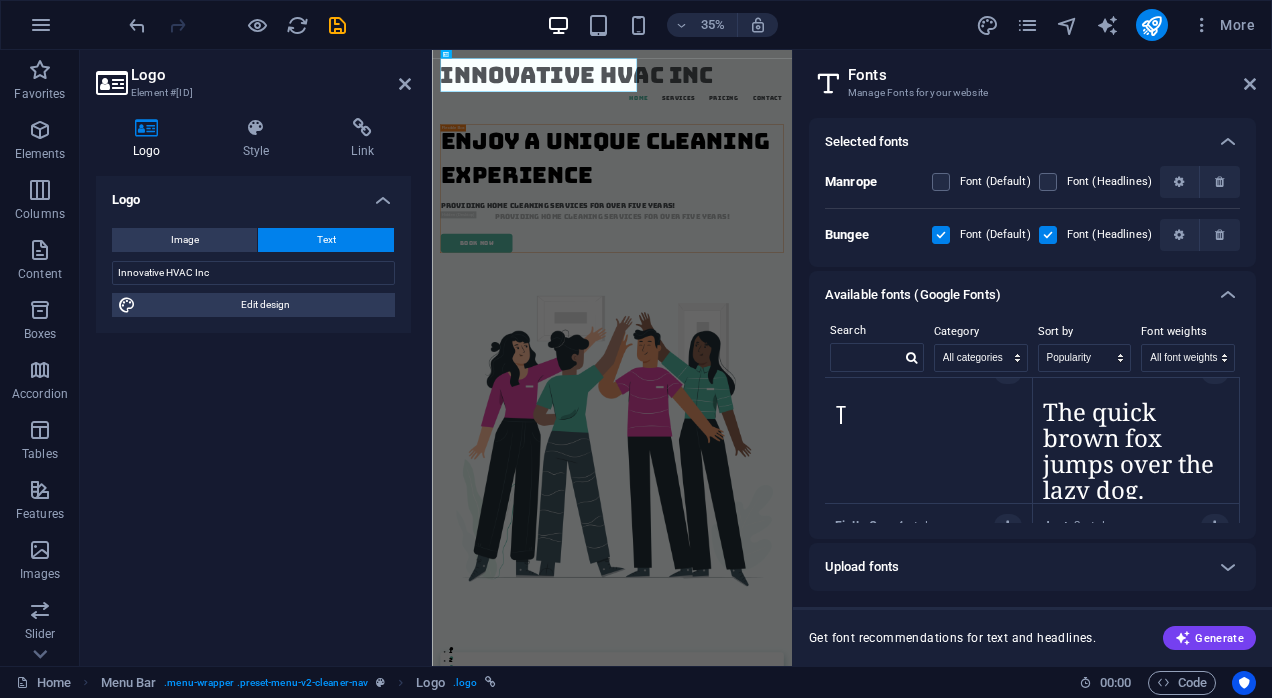 click at bounding box center (1048, 235) 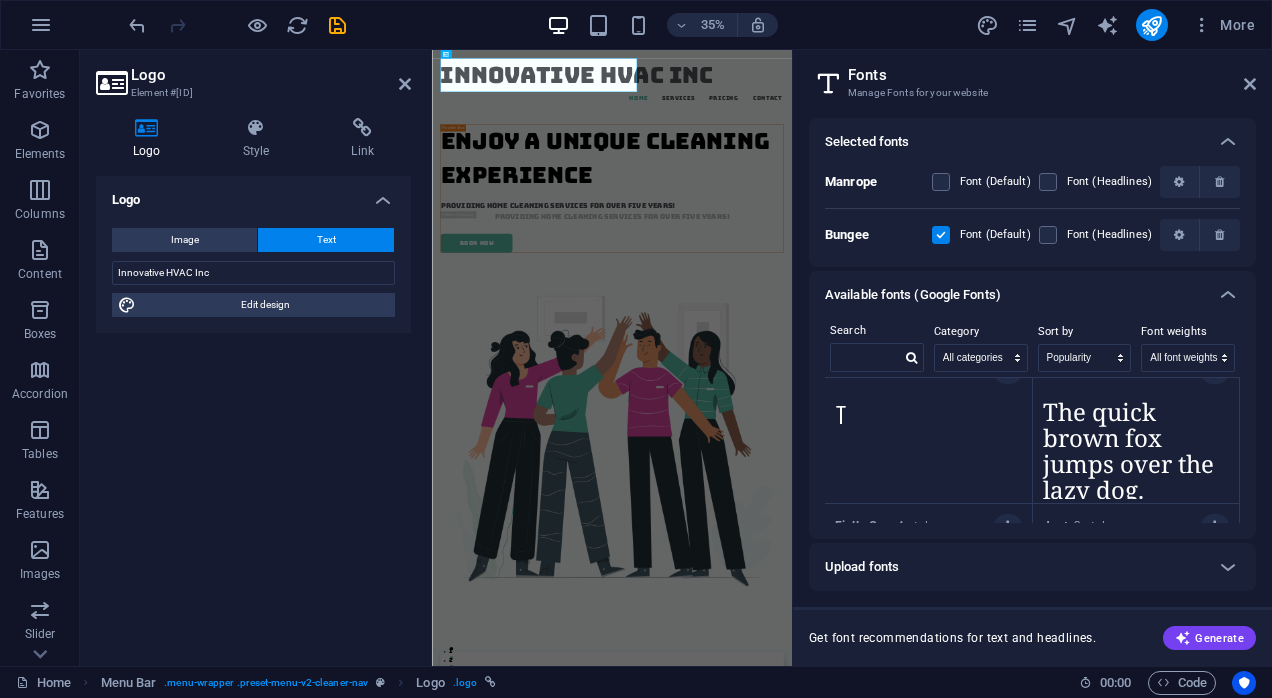 click at bounding box center (941, 235) 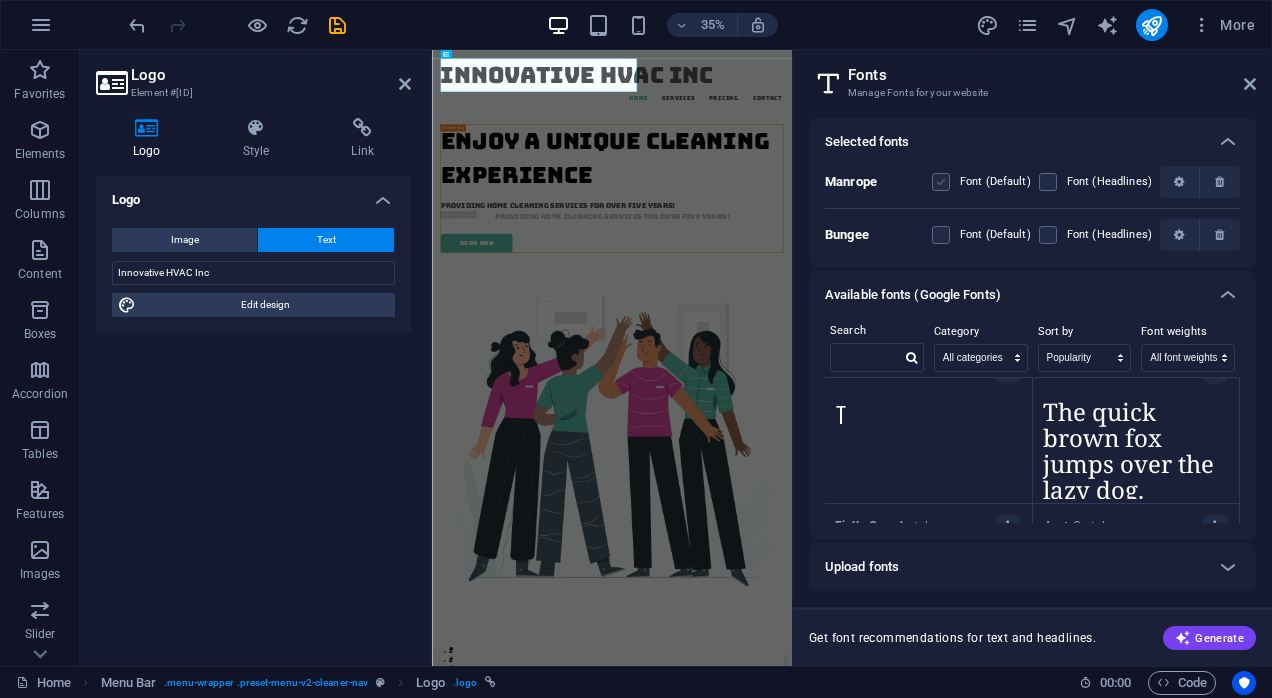 click at bounding box center (941, 182) 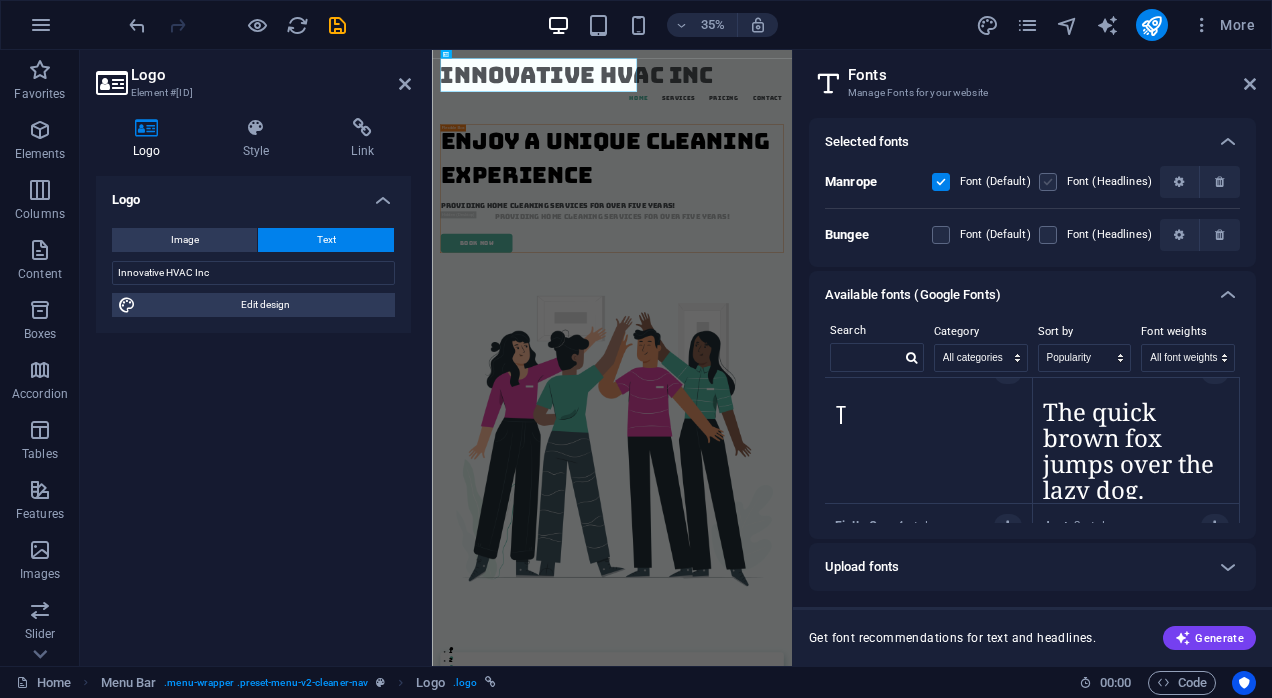 click at bounding box center (1048, 182) 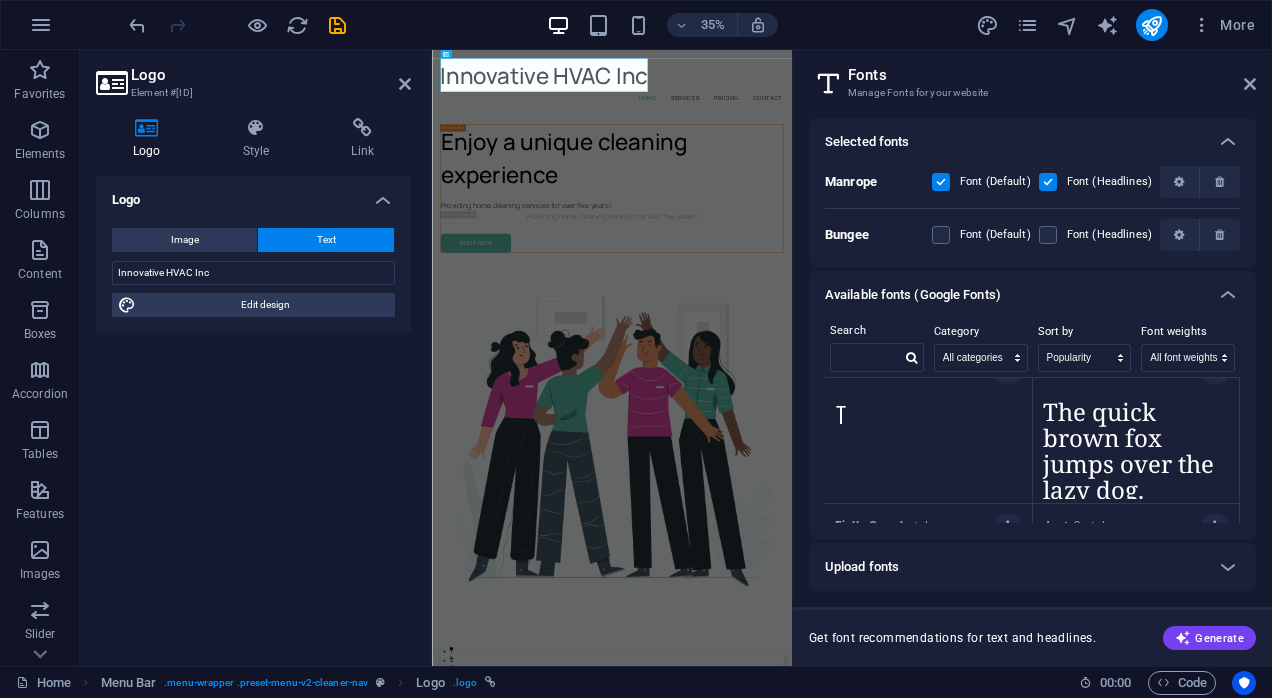 click at bounding box center (946, 1152) 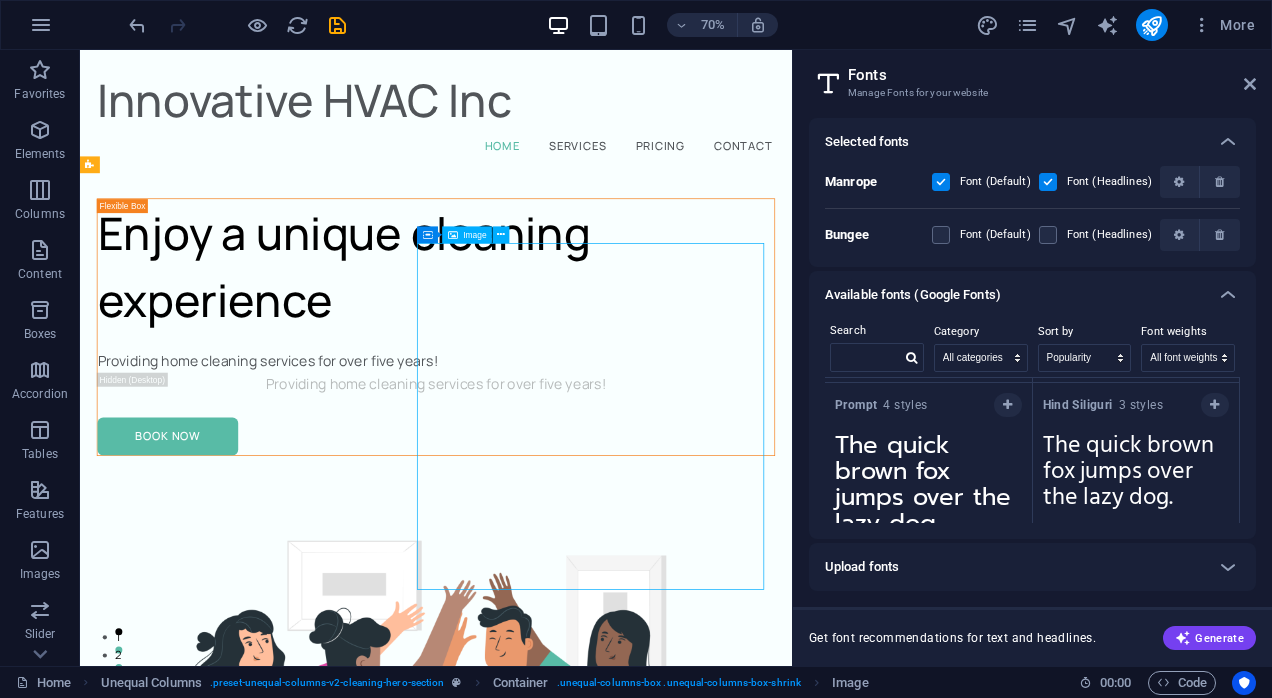 scroll, scrollTop: 3538, scrollLeft: 0, axis: vertical 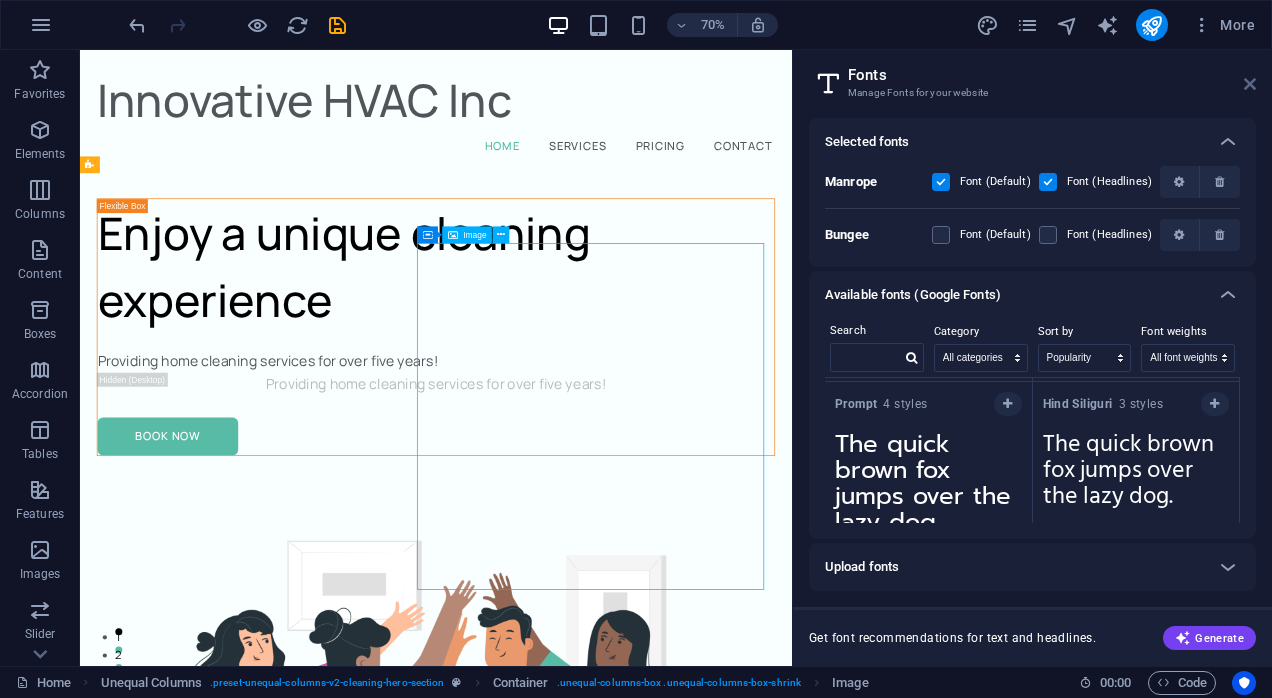 click at bounding box center [1250, 84] 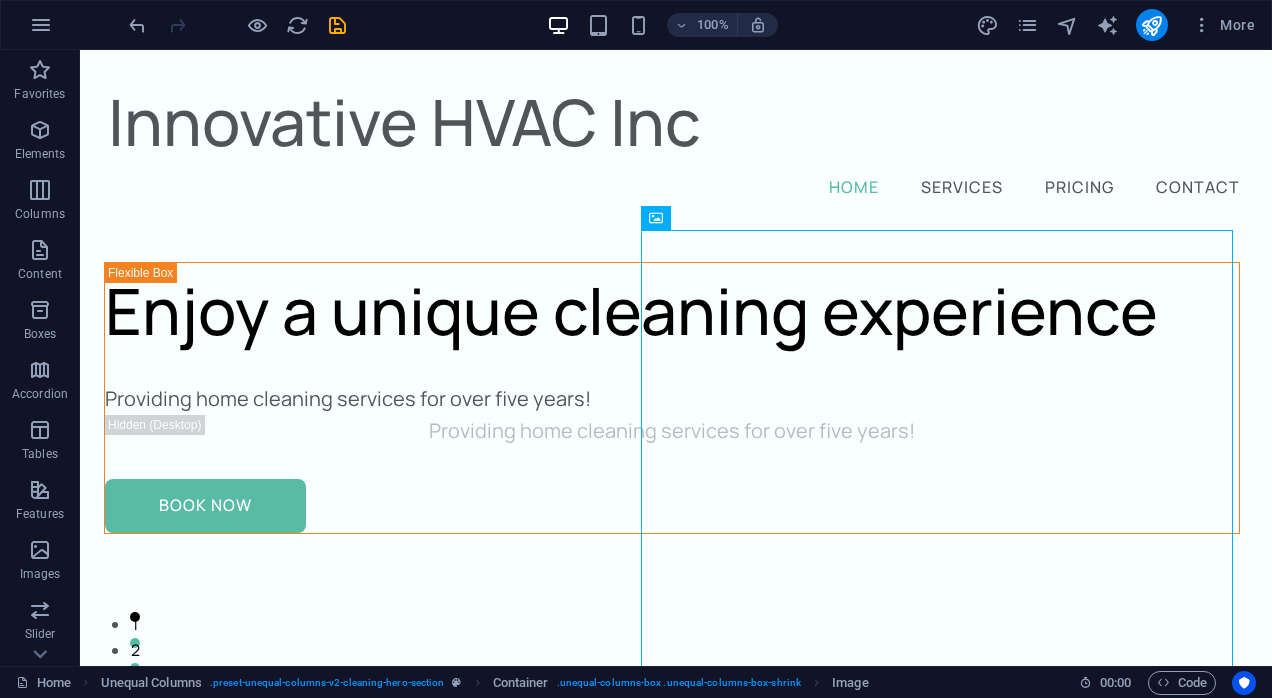 click at bounding box center (672, 1134) 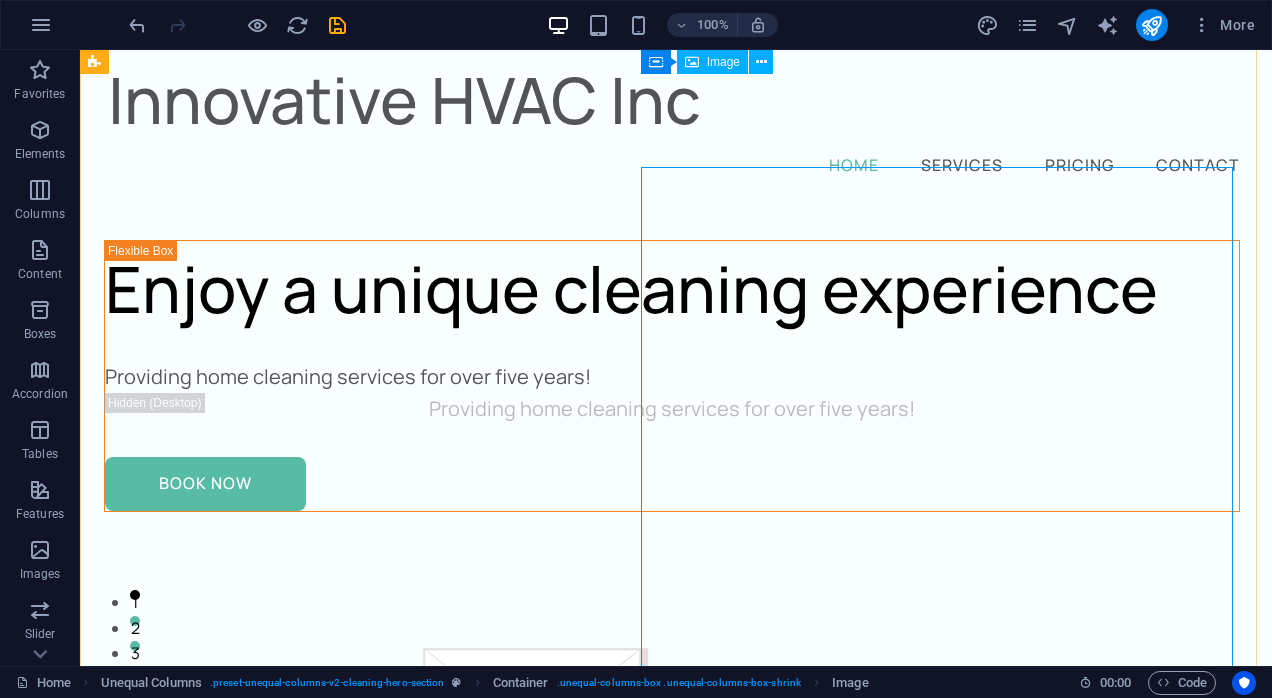 scroll, scrollTop: 0, scrollLeft: 0, axis: both 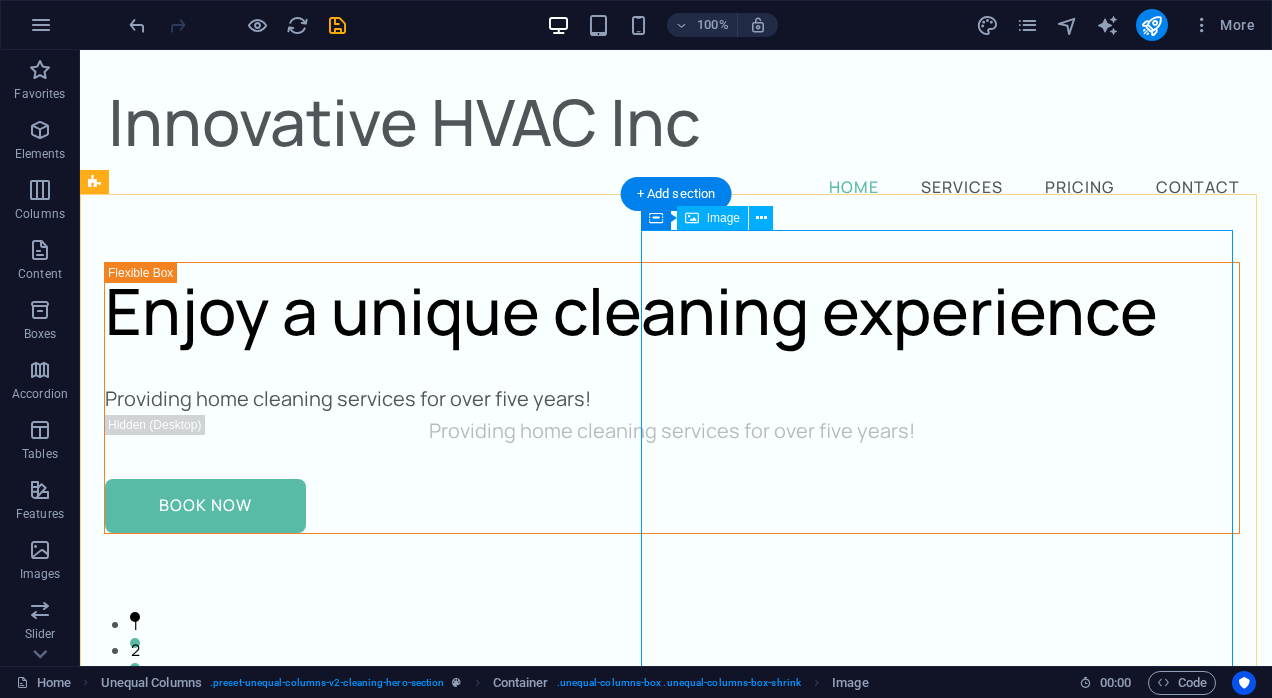 click on "Home Services Pricing Contact" at bounding box center (676, 186) 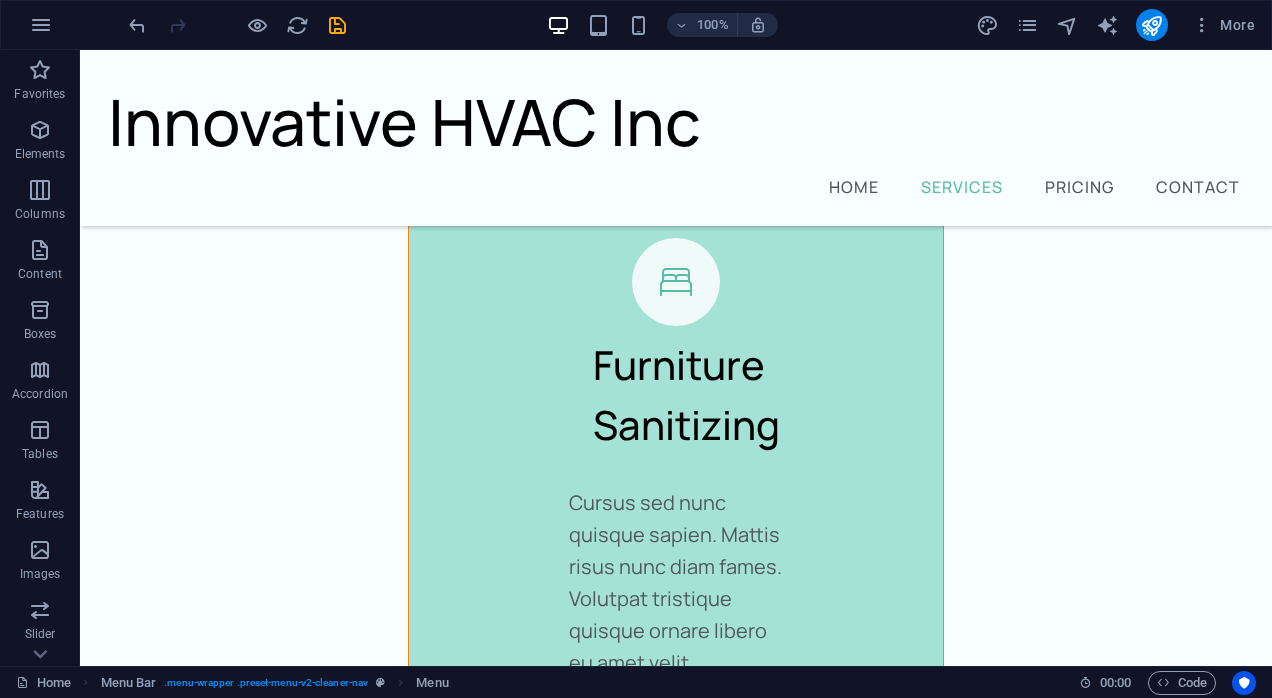 scroll, scrollTop: 8008, scrollLeft: 0, axis: vertical 